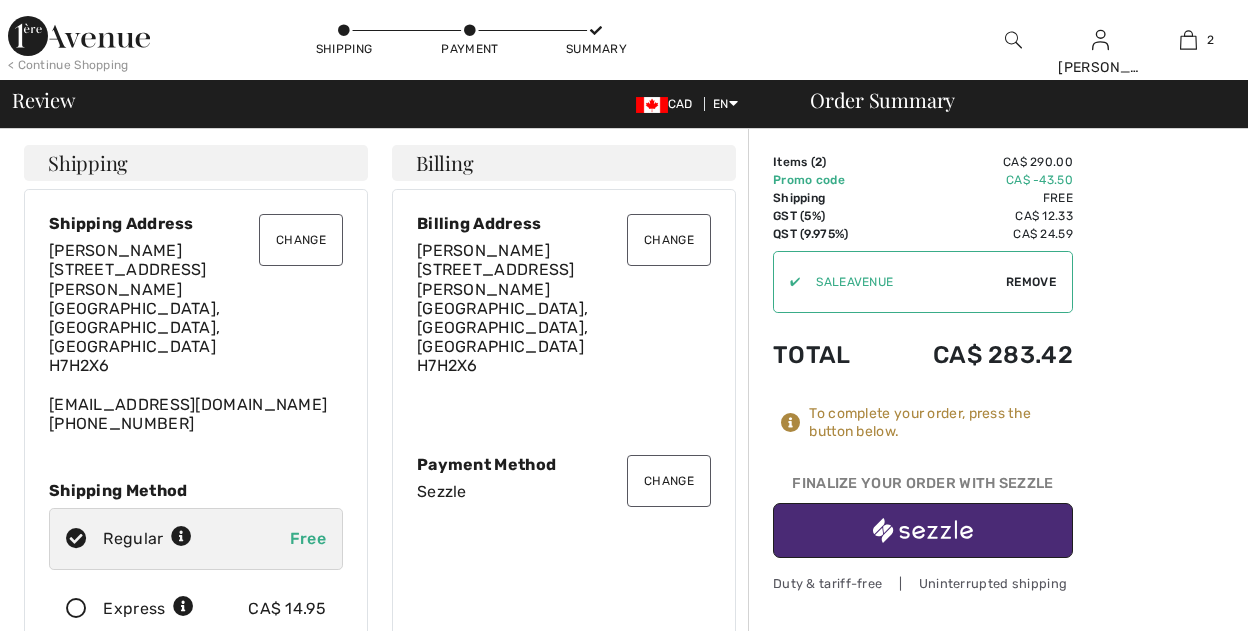 scroll, scrollTop: 107, scrollLeft: 0, axis: vertical 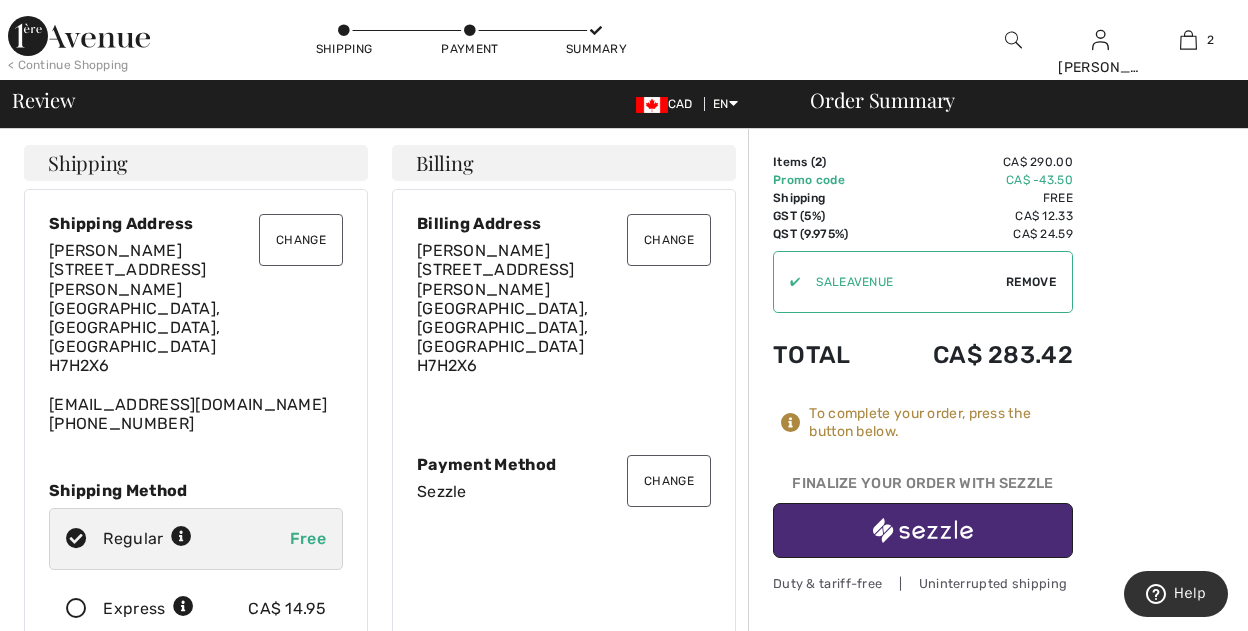 click at bounding box center [79, 36] 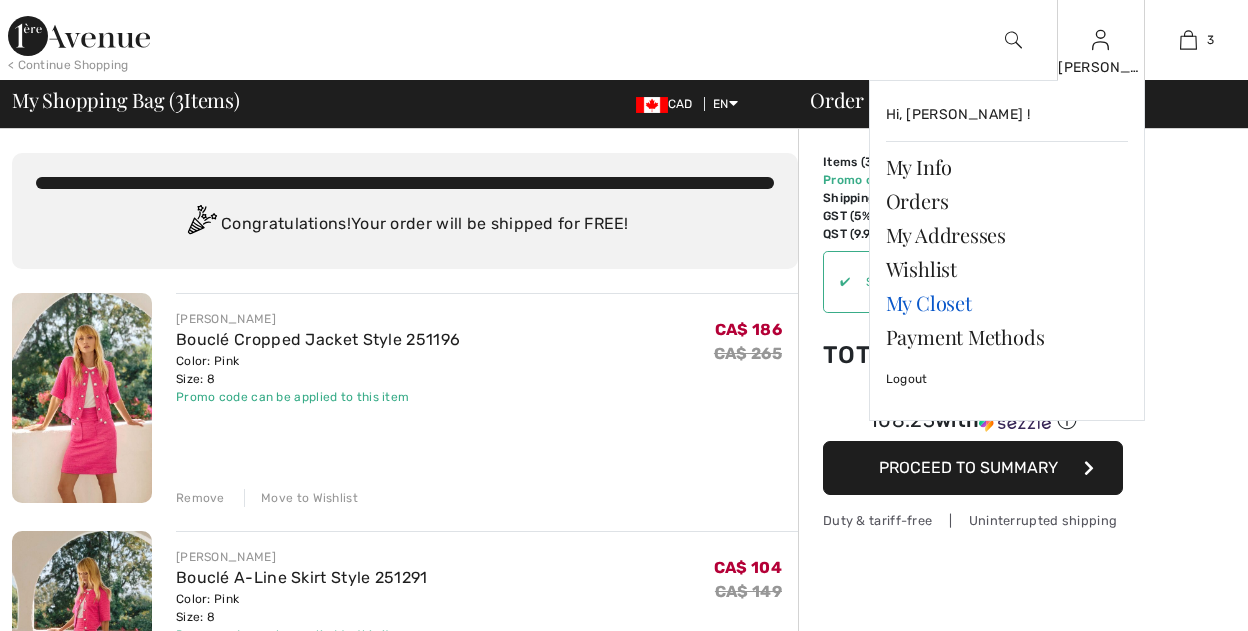 scroll, scrollTop: 0, scrollLeft: 0, axis: both 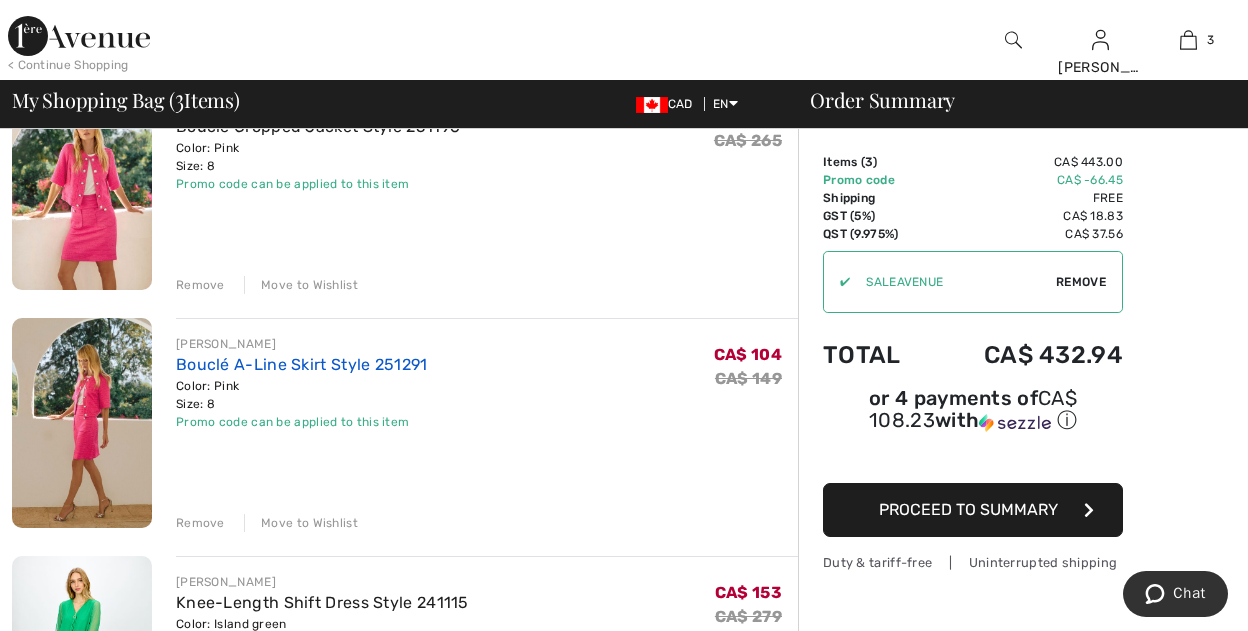 click on "Bouclé A-Line Skirt Style 251291" at bounding box center (302, 364) 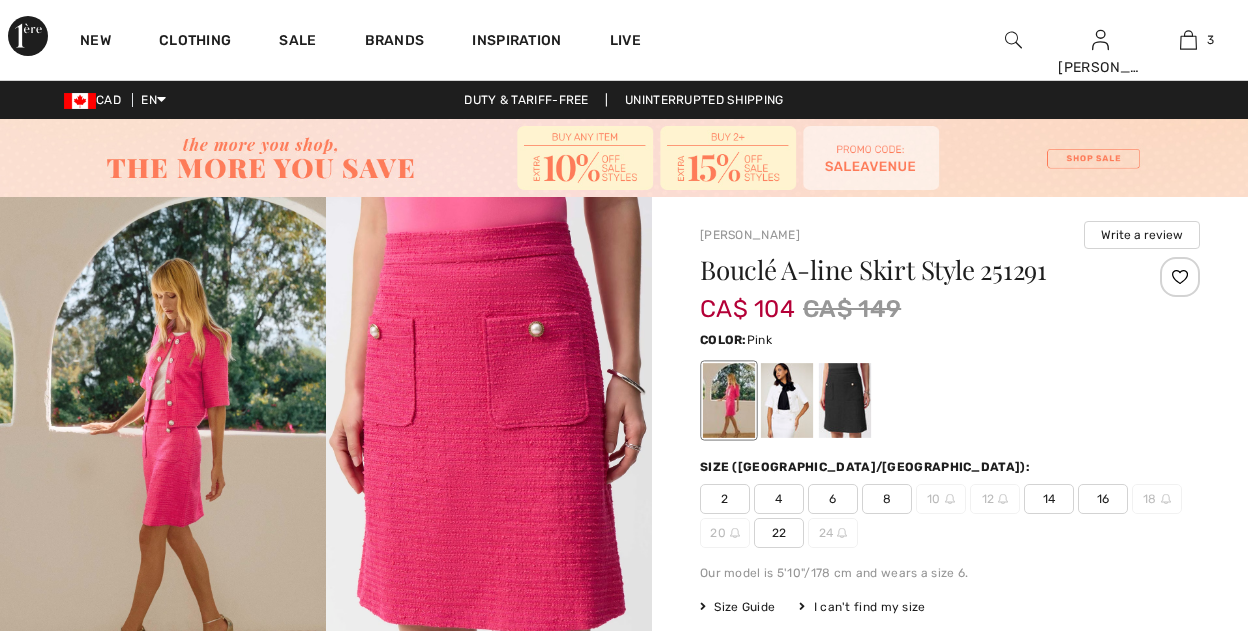 scroll, scrollTop: 0, scrollLeft: 0, axis: both 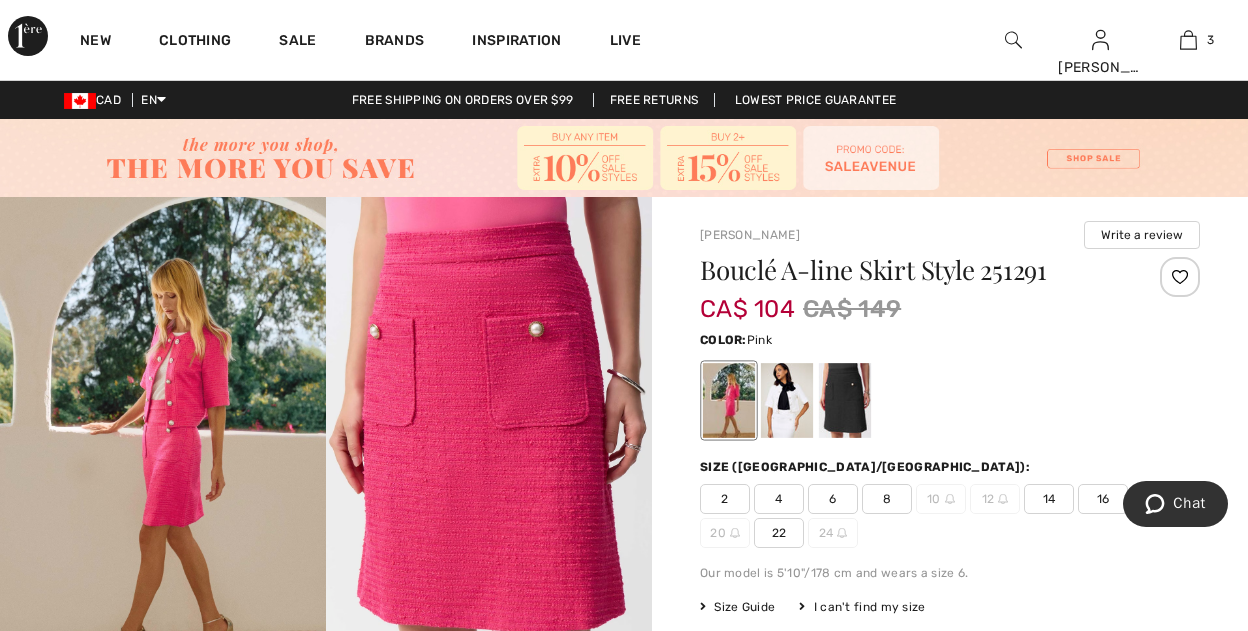 click on "6" at bounding box center [833, 499] 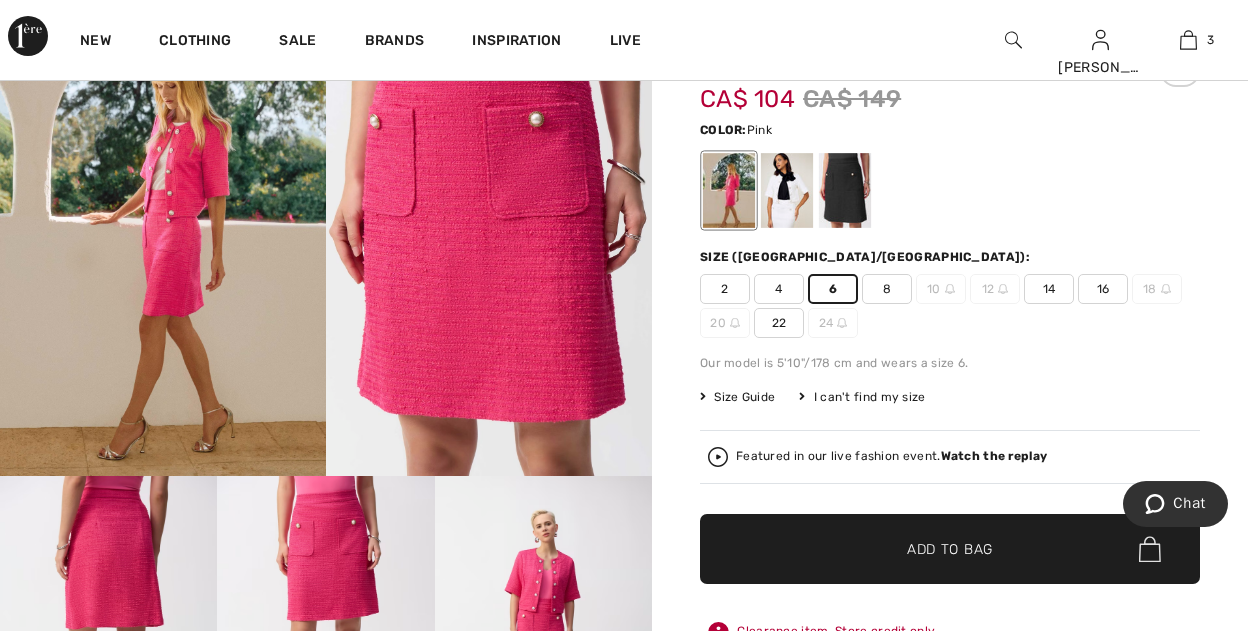scroll, scrollTop: 213, scrollLeft: 0, axis: vertical 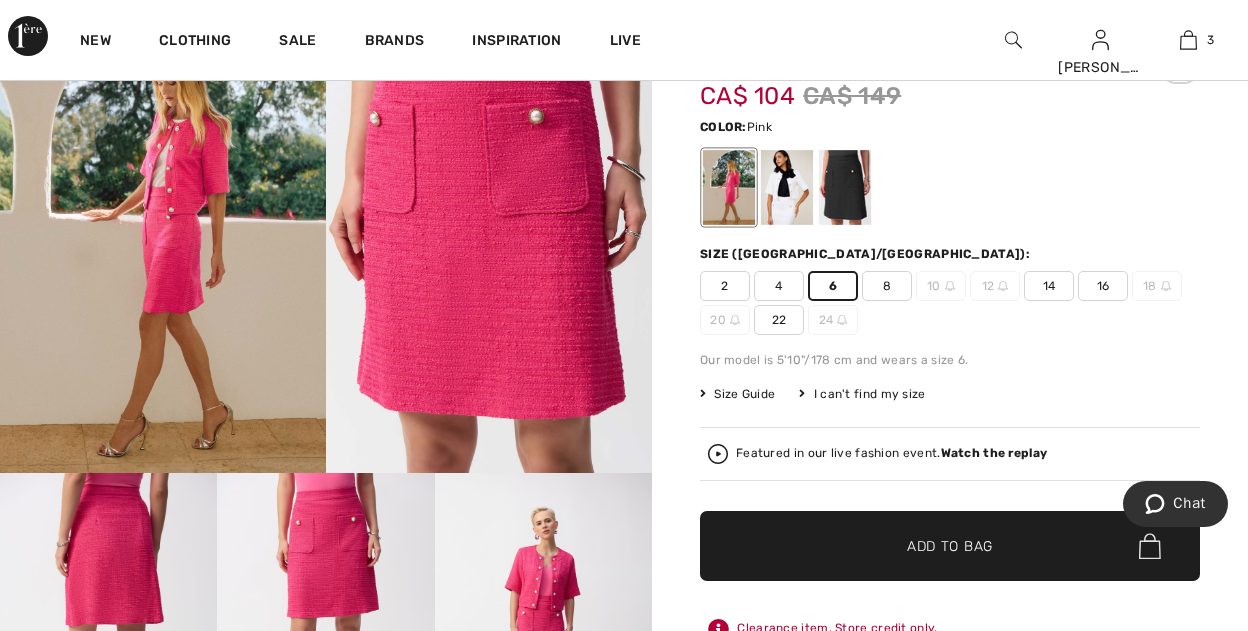 click on "Add to Bag" at bounding box center [950, 546] 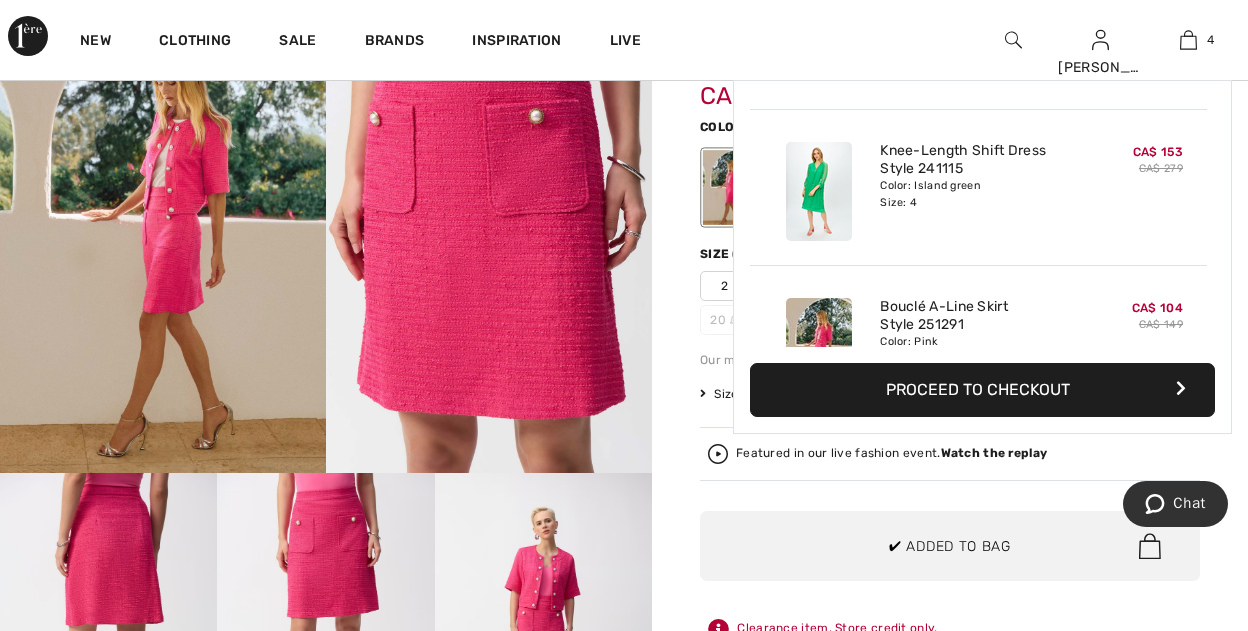scroll, scrollTop: 374, scrollLeft: 0, axis: vertical 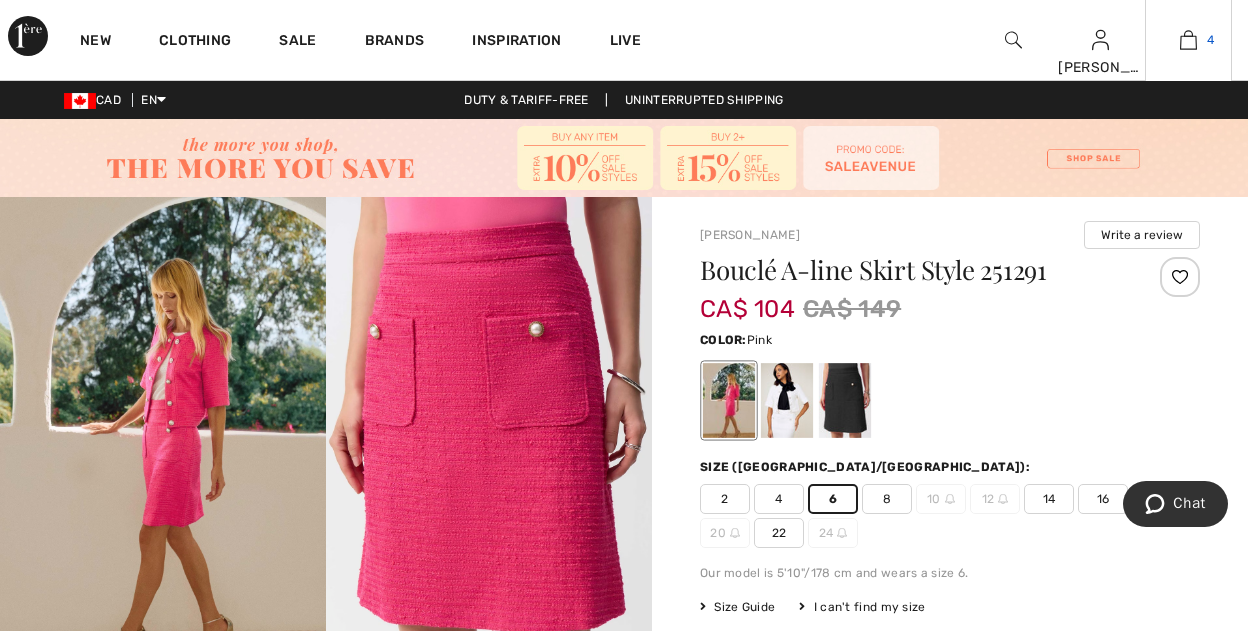 click on "4" at bounding box center (1188, 40) 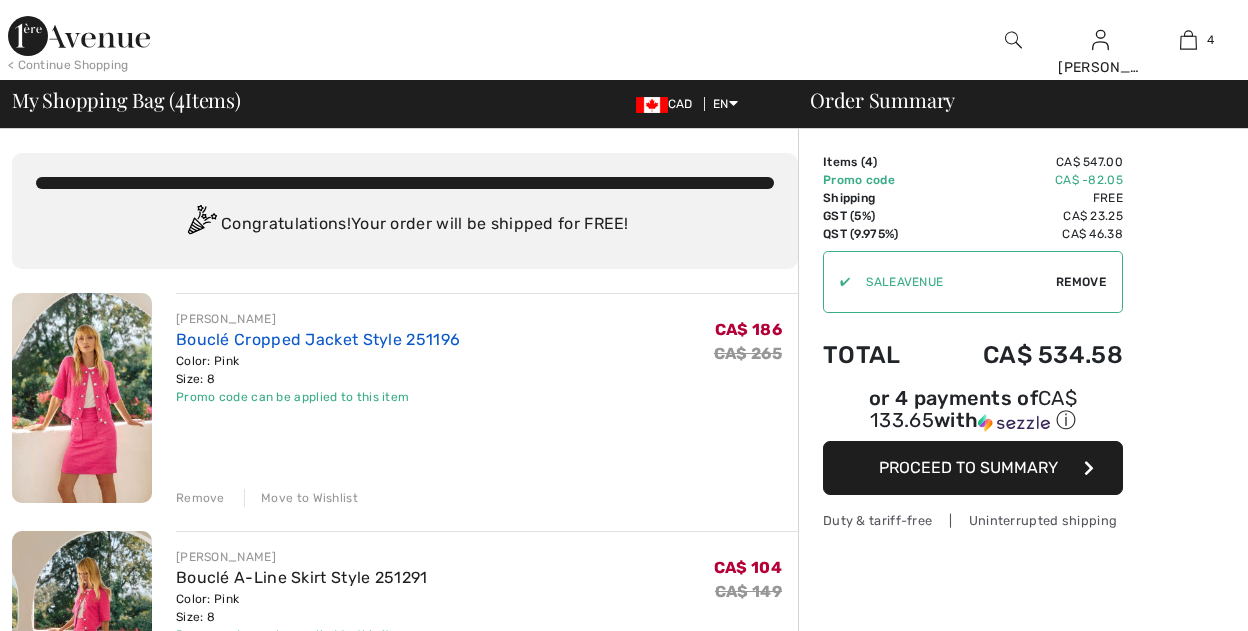 scroll, scrollTop: 0, scrollLeft: 0, axis: both 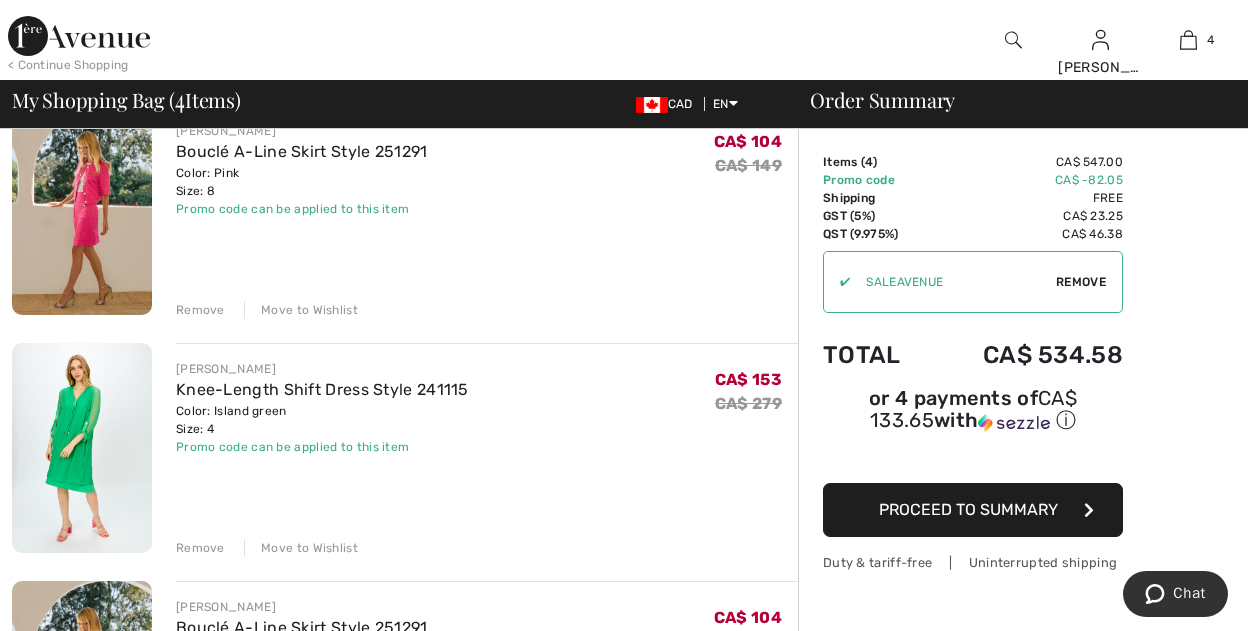 click on "Remove" at bounding box center (200, 310) 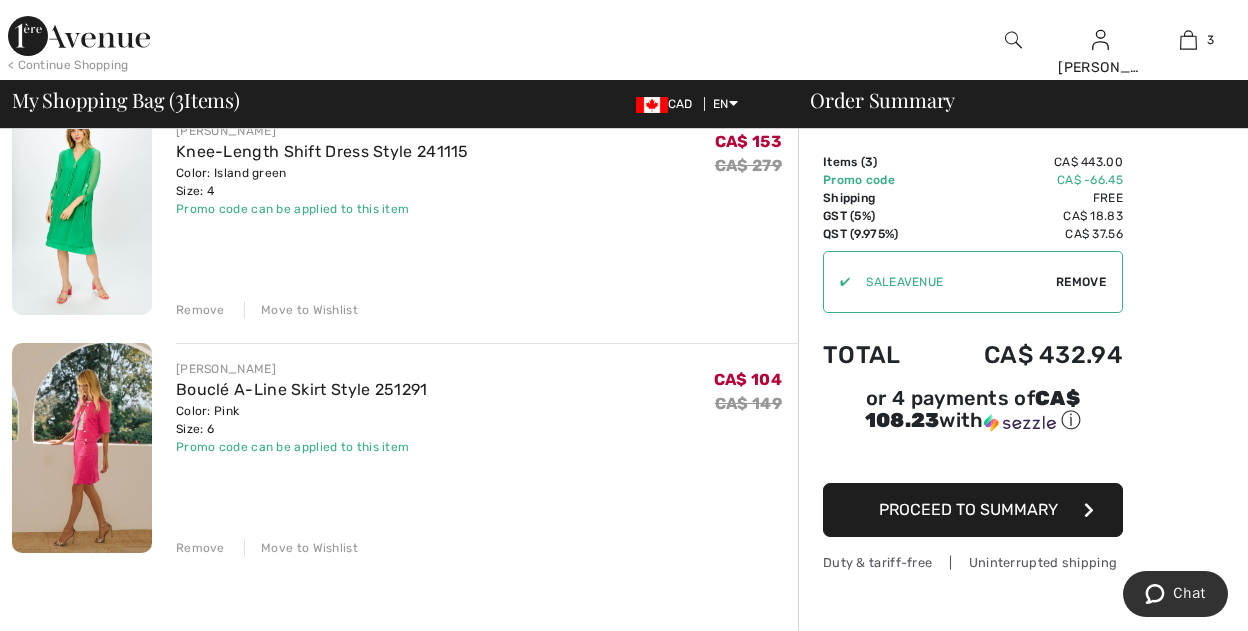 scroll, scrollTop: 0, scrollLeft: 0, axis: both 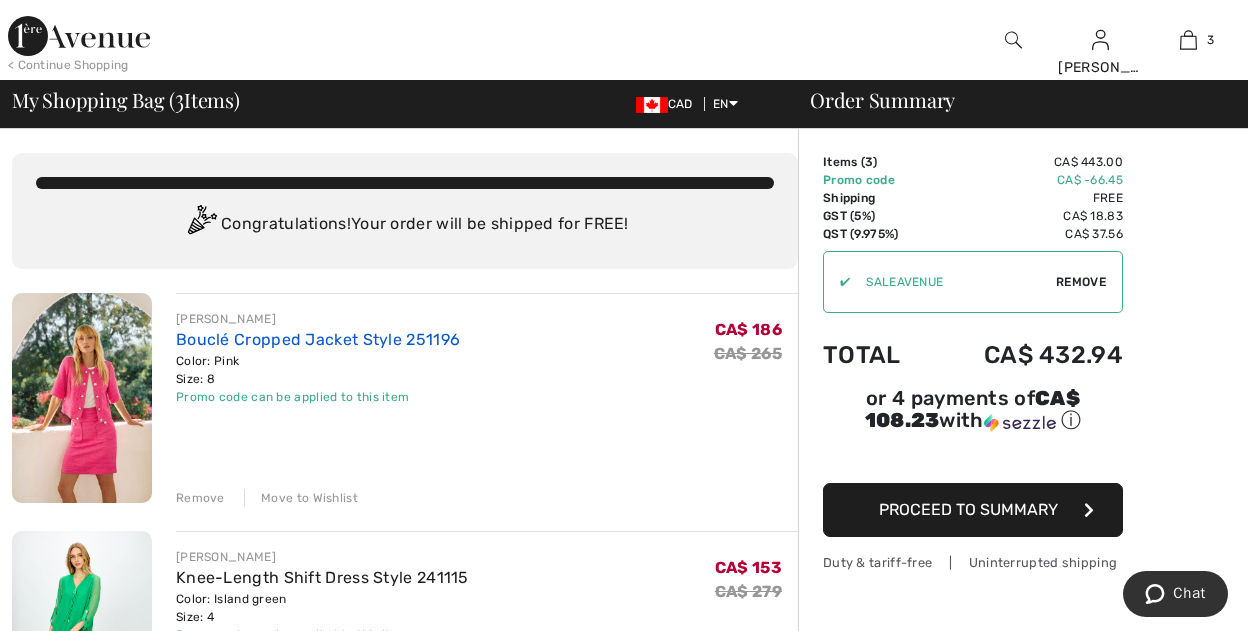 click on "Bouclé Cropped Jacket Style 251196" at bounding box center (318, 339) 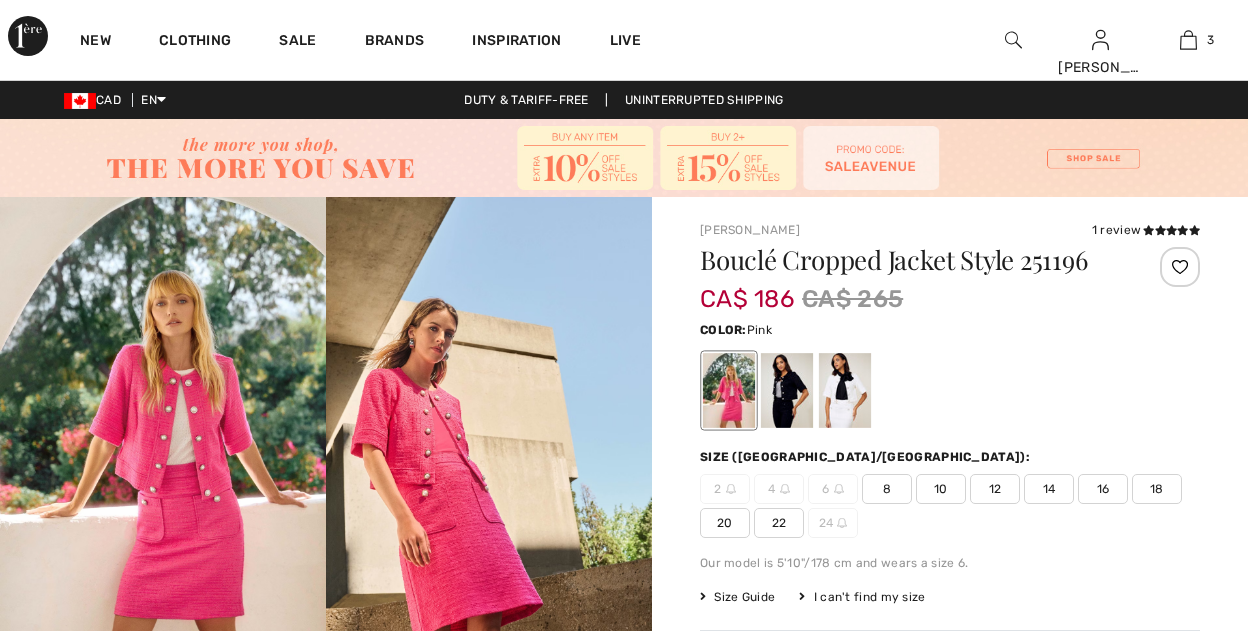 scroll, scrollTop: 0, scrollLeft: 0, axis: both 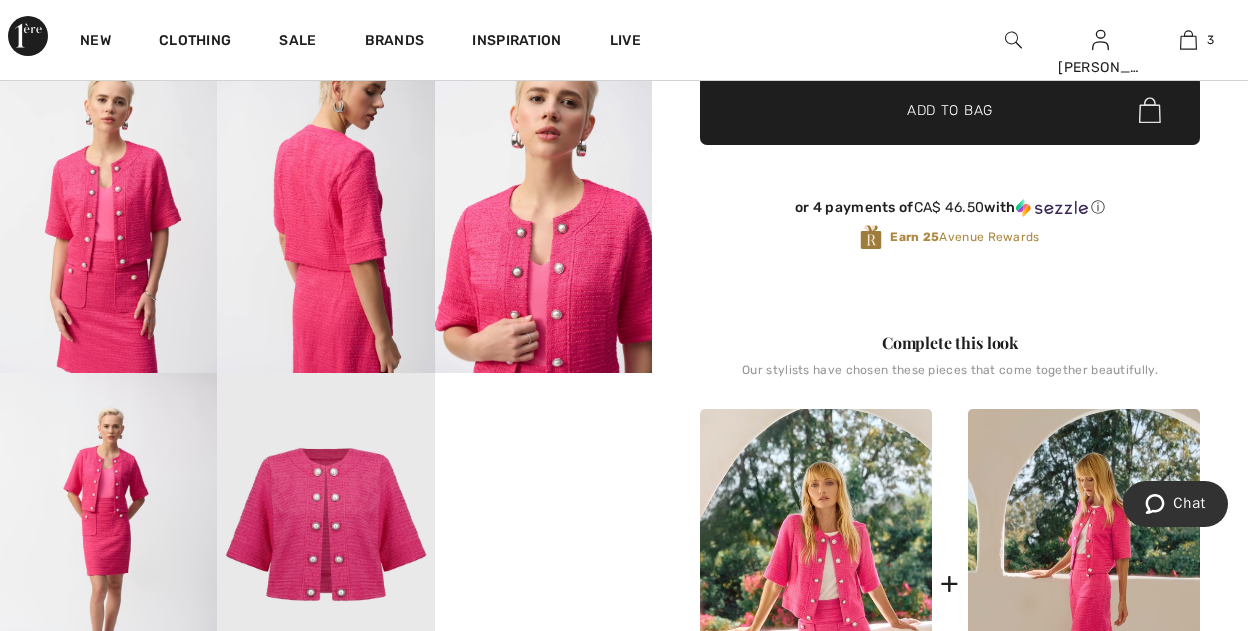 click at bounding box center [325, 536] 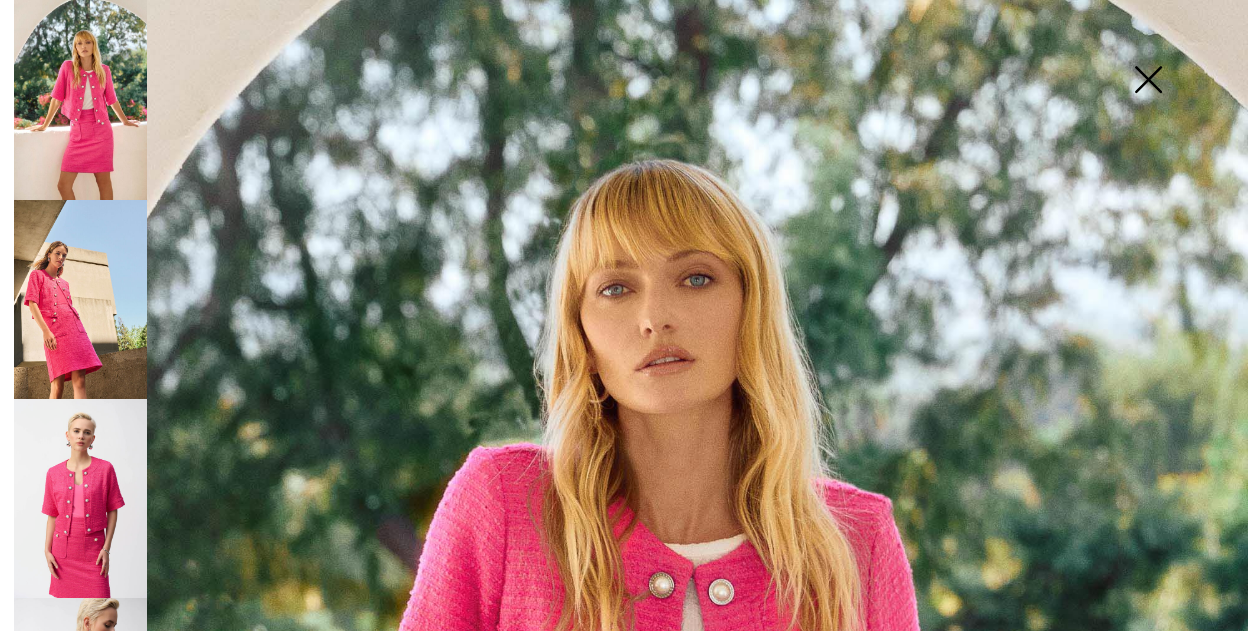 scroll, scrollTop: 0, scrollLeft: 0, axis: both 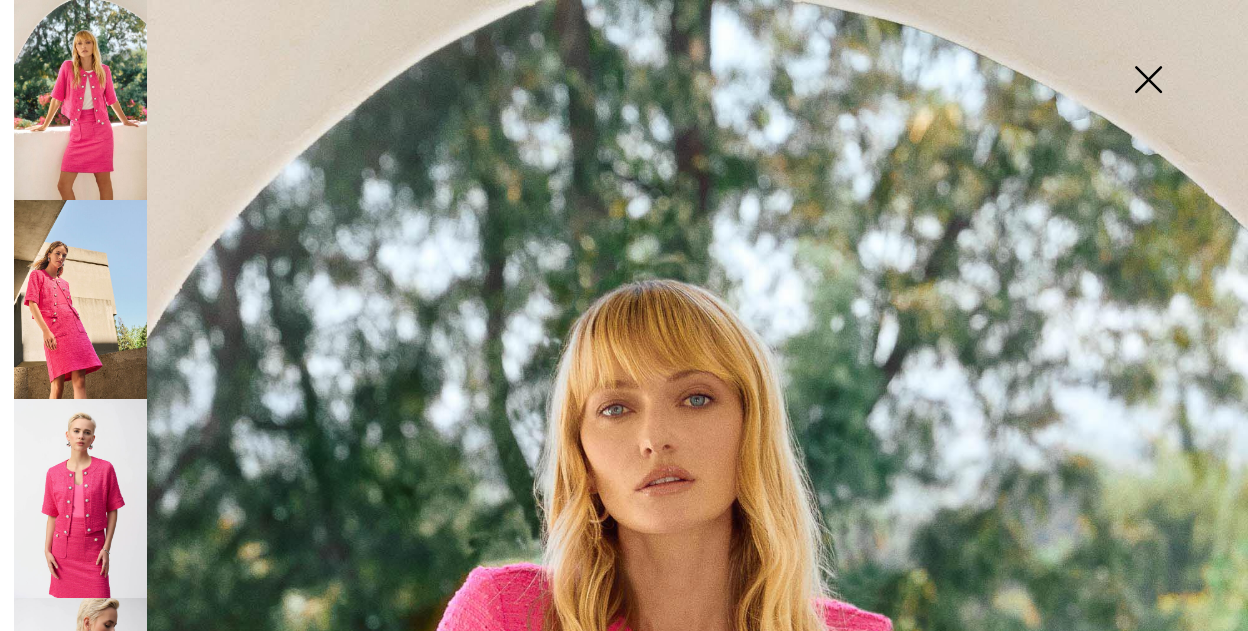click at bounding box center (1148, 81) 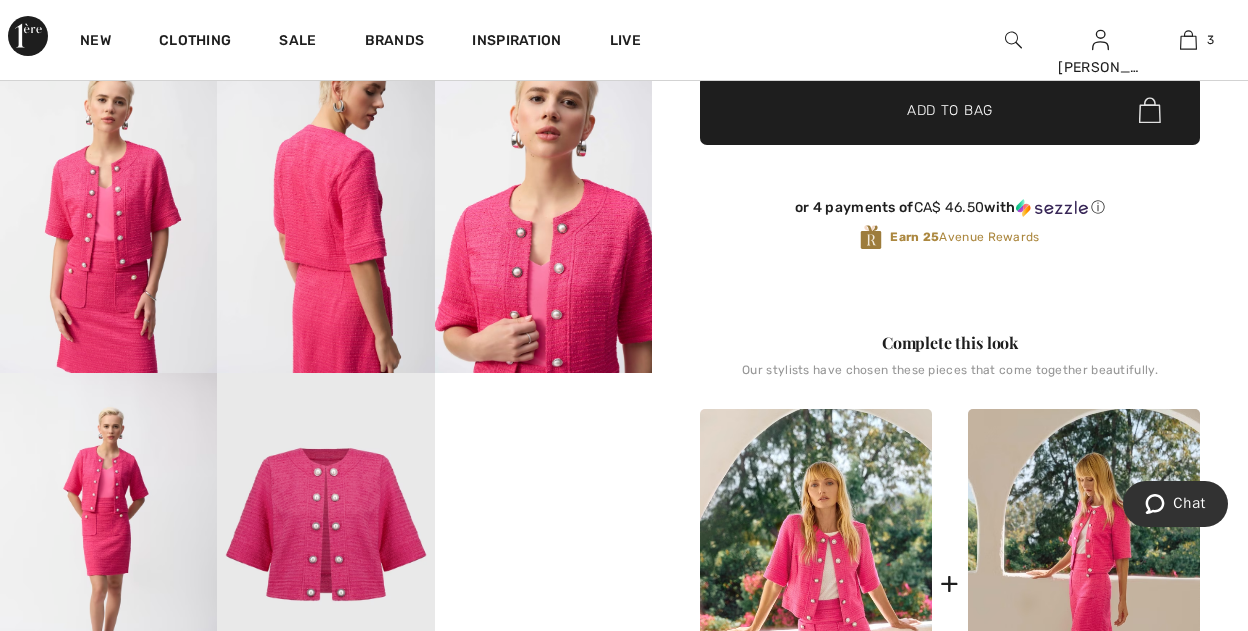 scroll, scrollTop: 213, scrollLeft: 0, axis: vertical 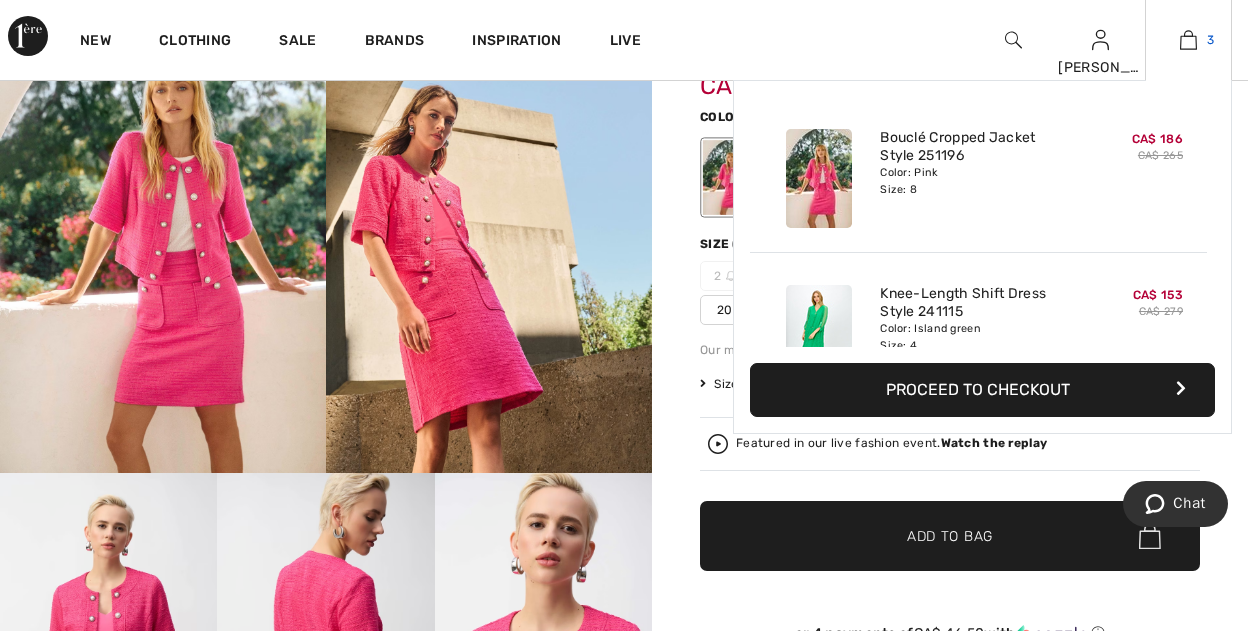 click on "3" at bounding box center [1188, 40] 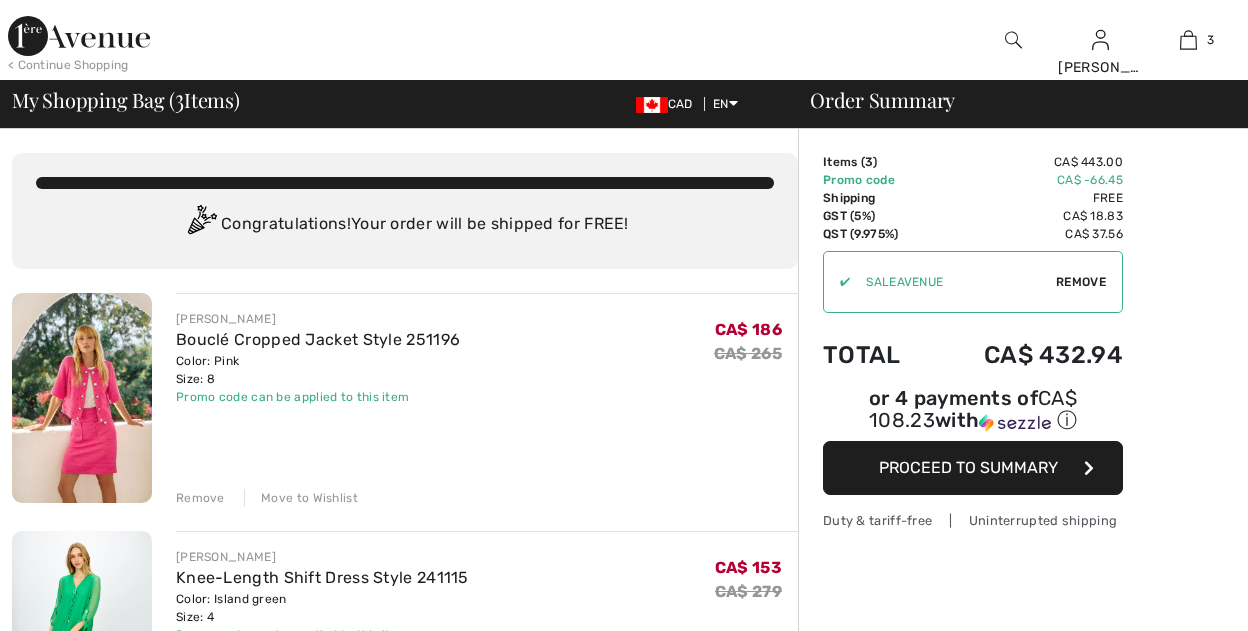 scroll, scrollTop: 0, scrollLeft: 0, axis: both 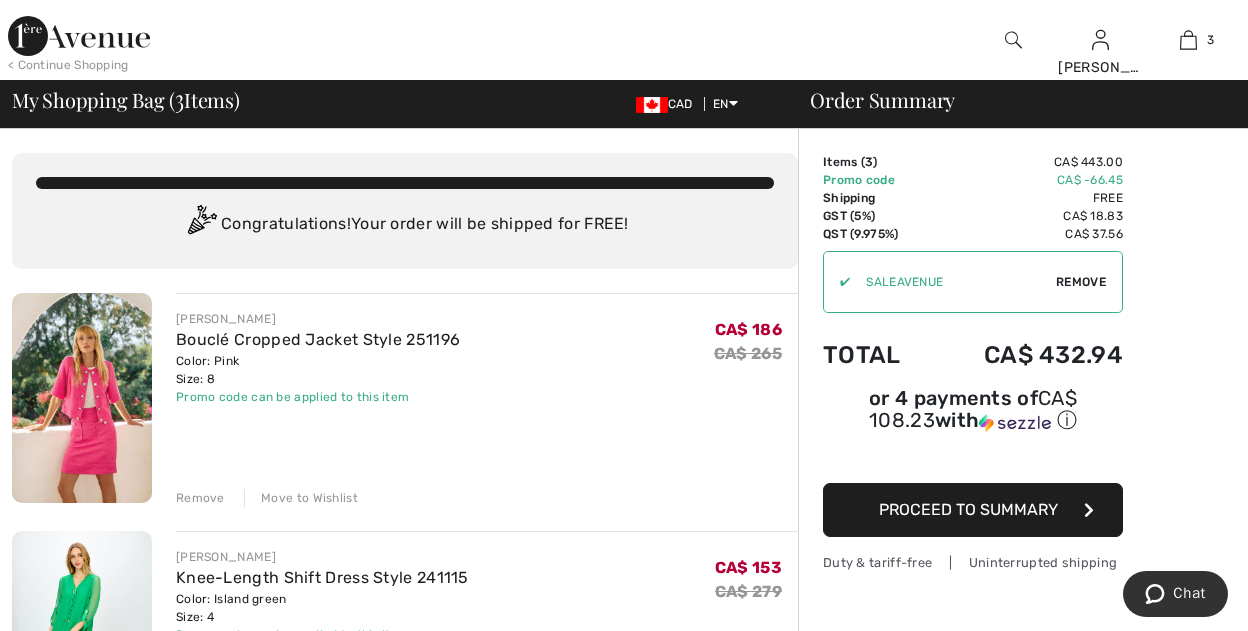 click at bounding box center (79, 36) 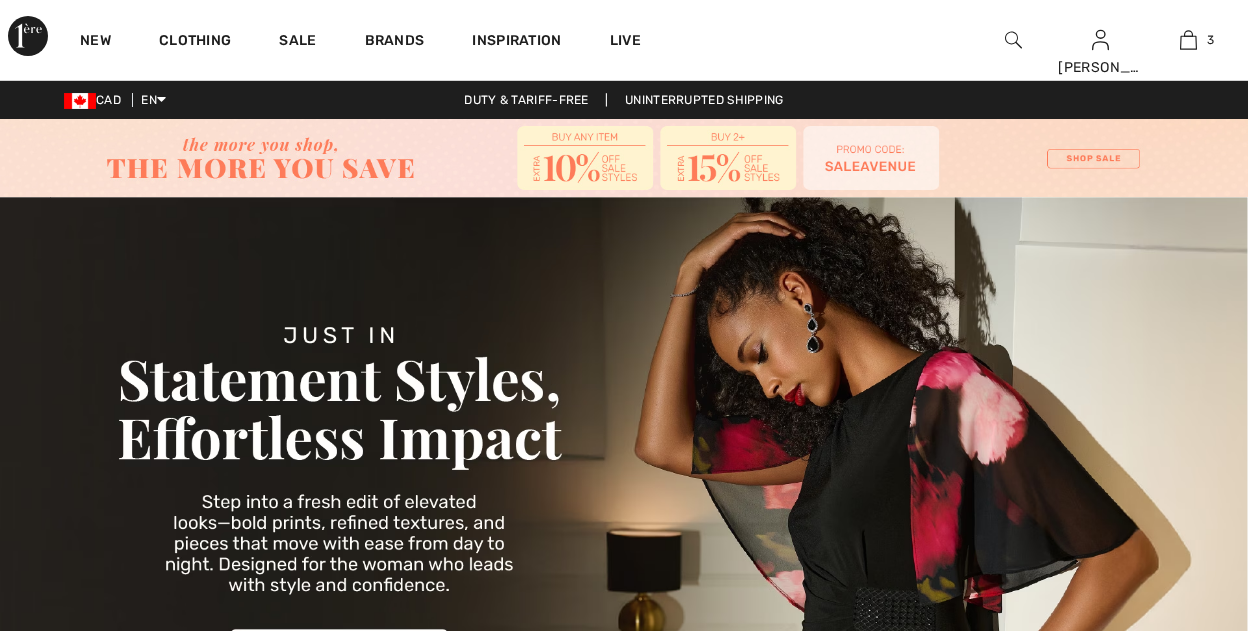 scroll, scrollTop: 0, scrollLeft: 0, axis: both 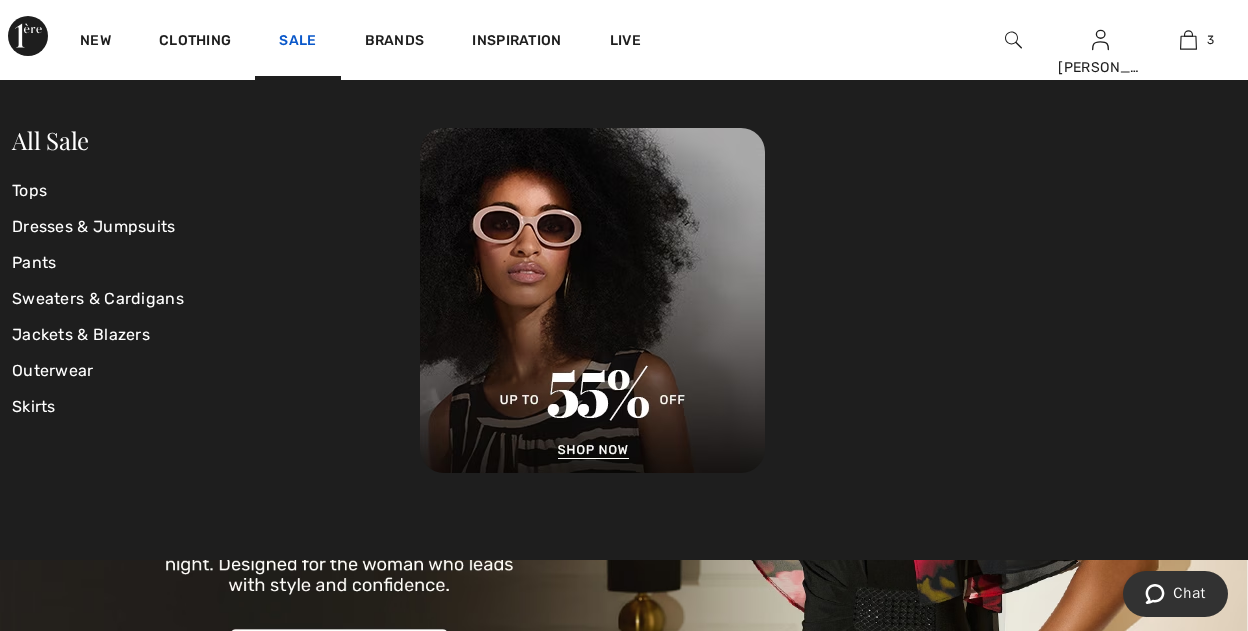 click on "Sale" at bounding box center [297, 42] 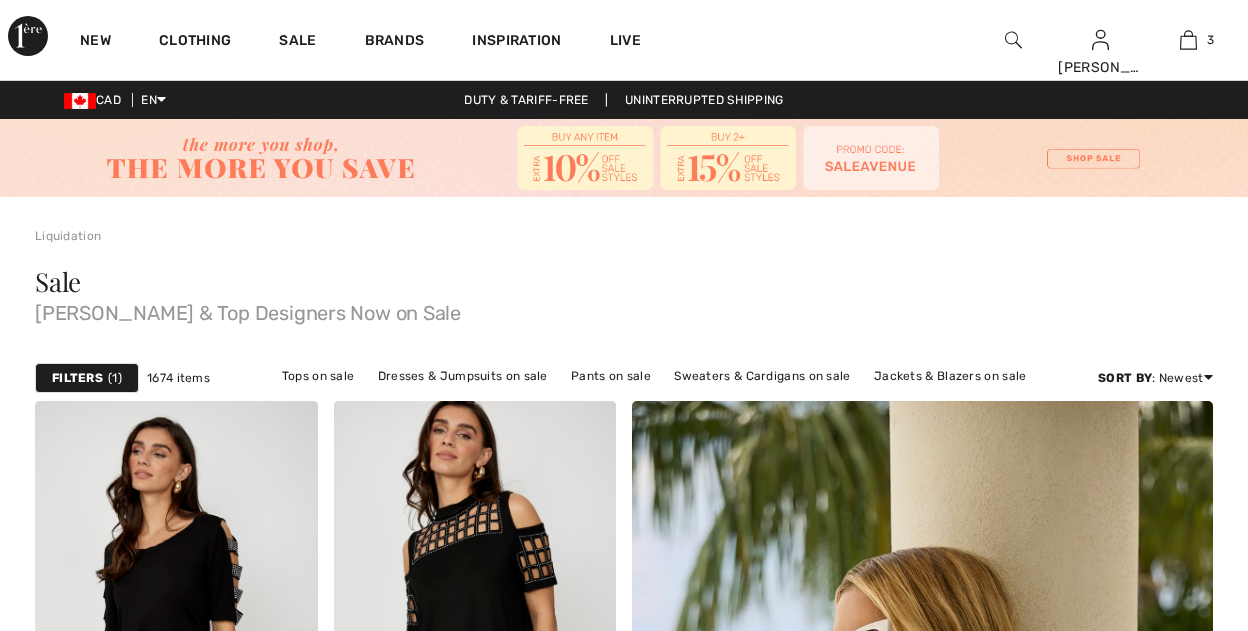 scroll, scrollTop: 0, scrollLeft: 0, axis: both 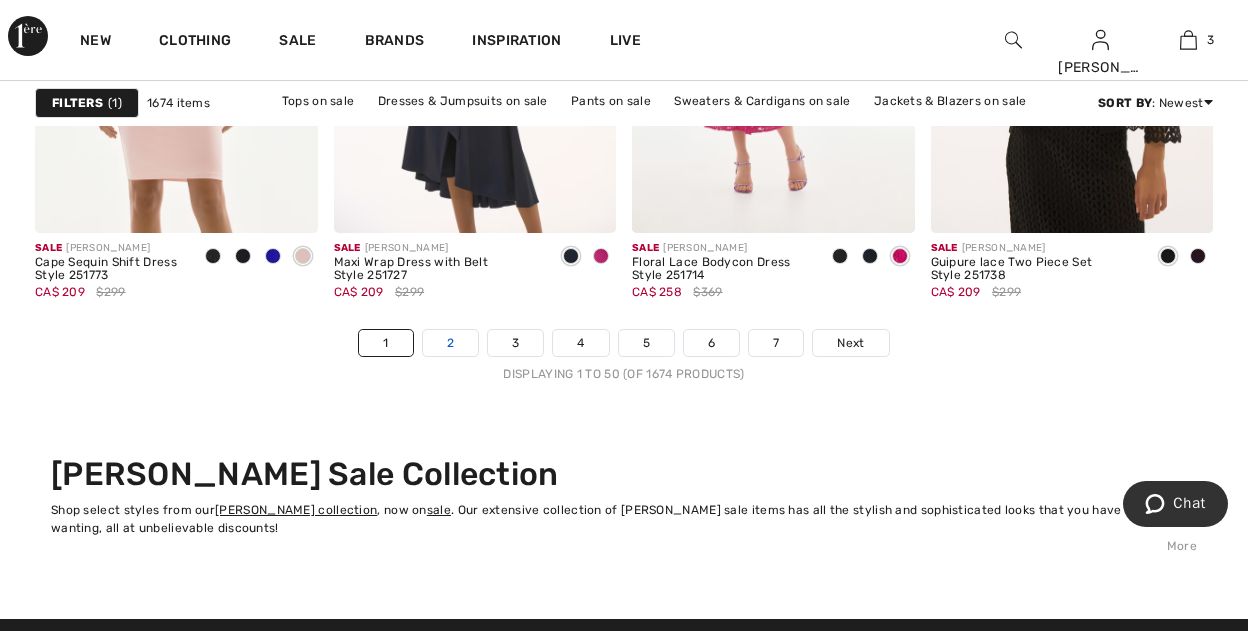 click on "2" at bounding box center (450, 343) 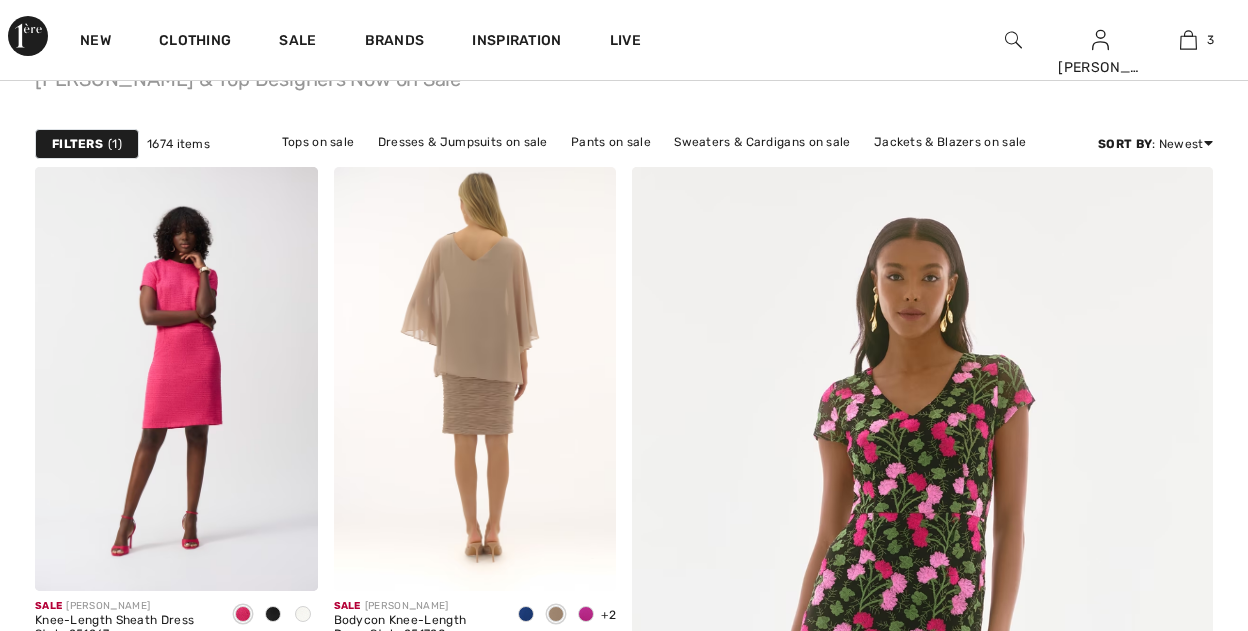 scroll, scrollTop: 319, scrollLeft: 0, axis: vertical 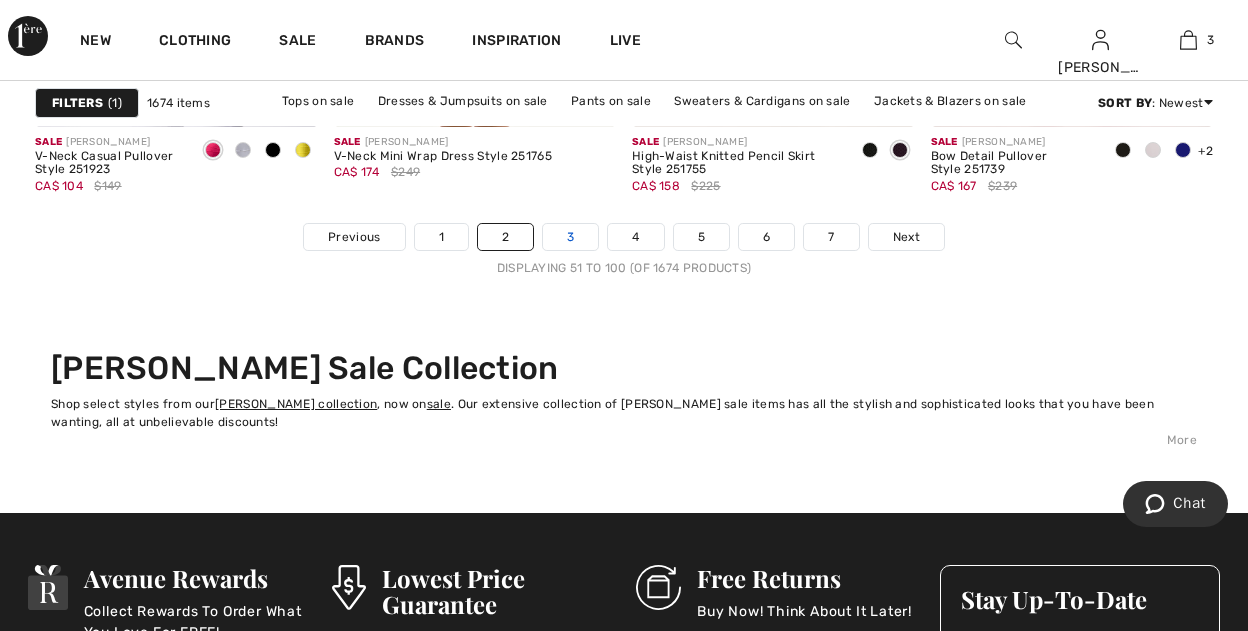 click on "3" at bounding box center [570, 237] 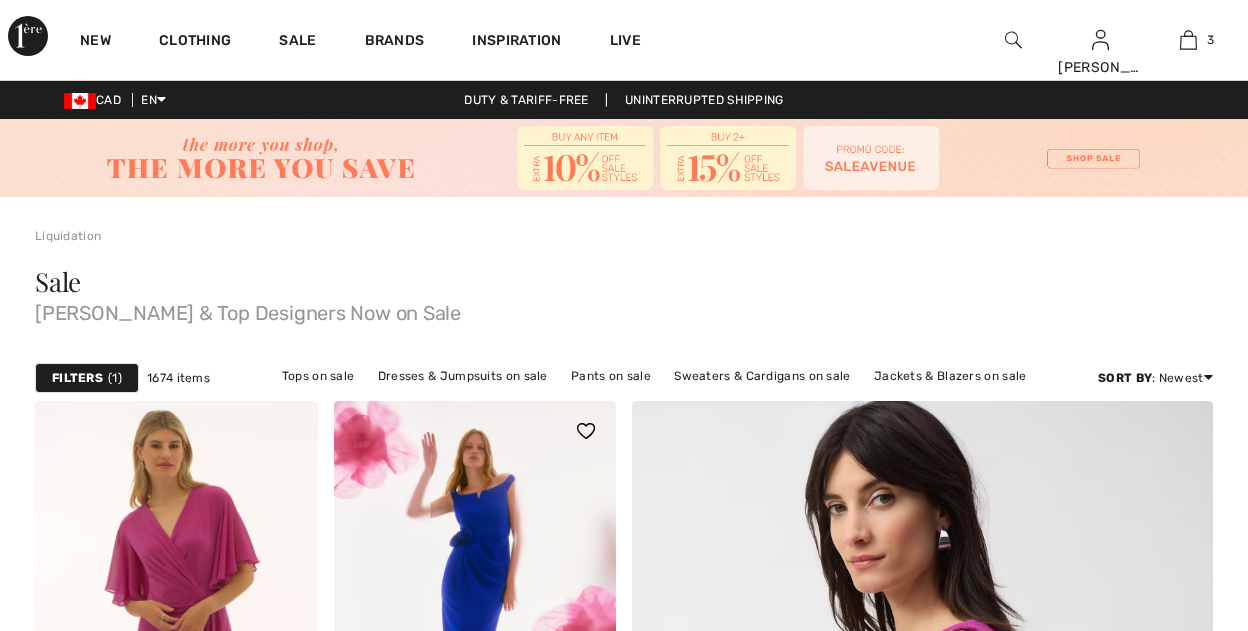 scroll, scrollTop: 320, scrollLeft: 0, axis: vertical 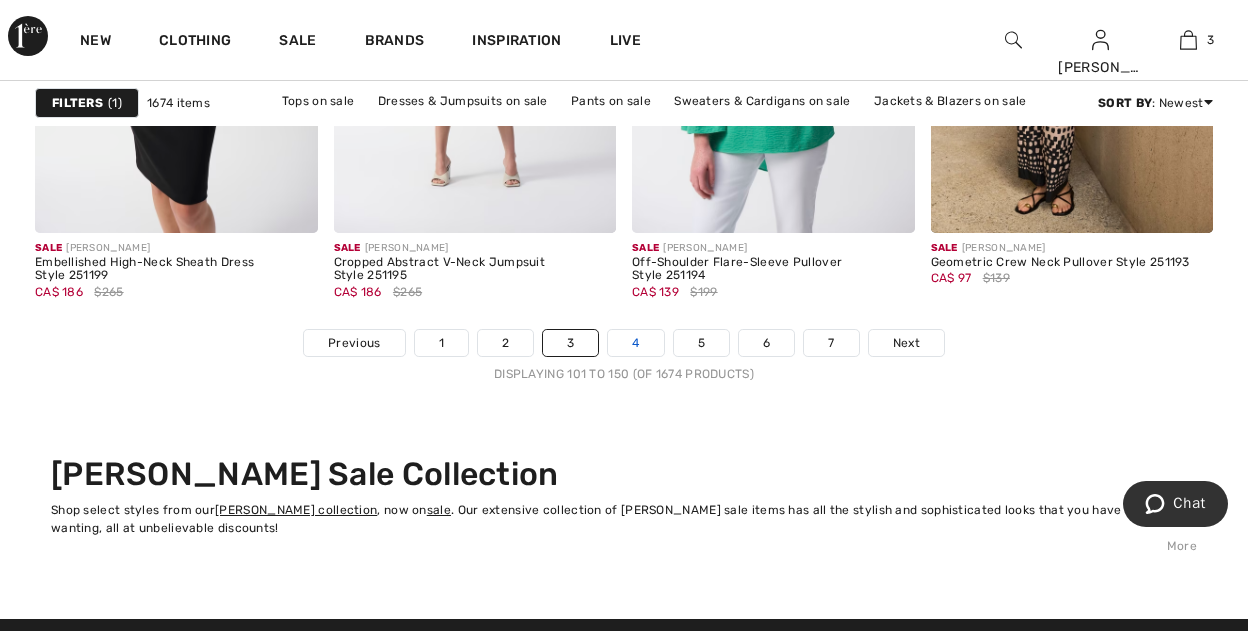 click on "4" at bounding box center [635, 343] 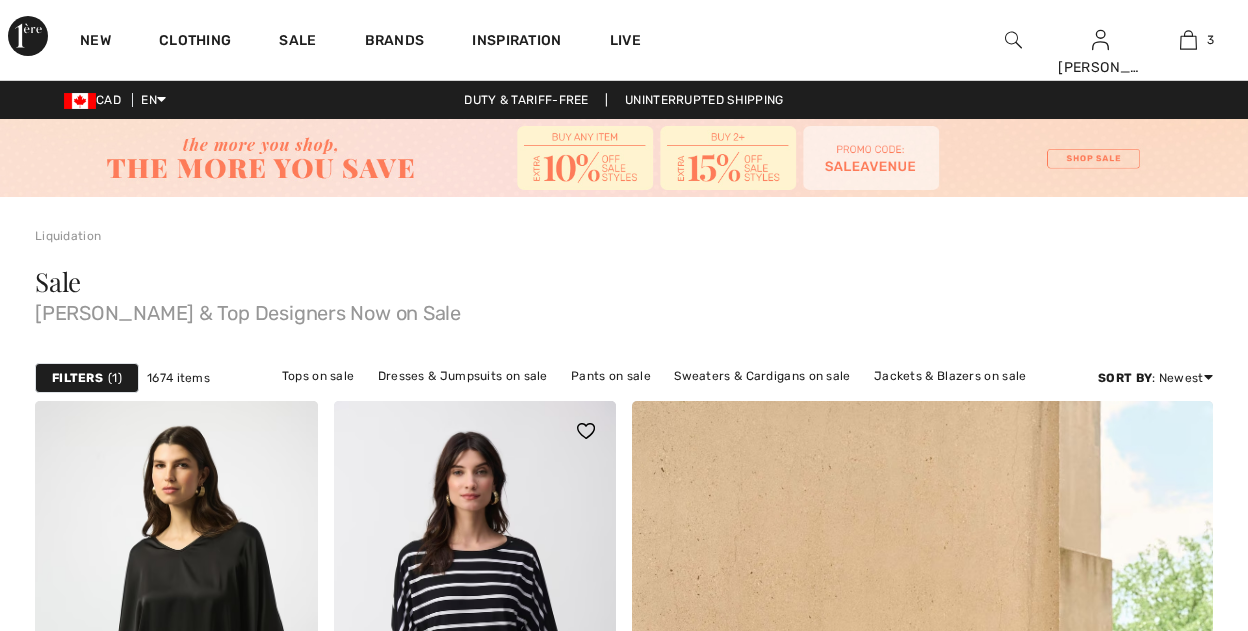 scroll, scrollTop: 211, scrollLeft: 0, axis: vertical 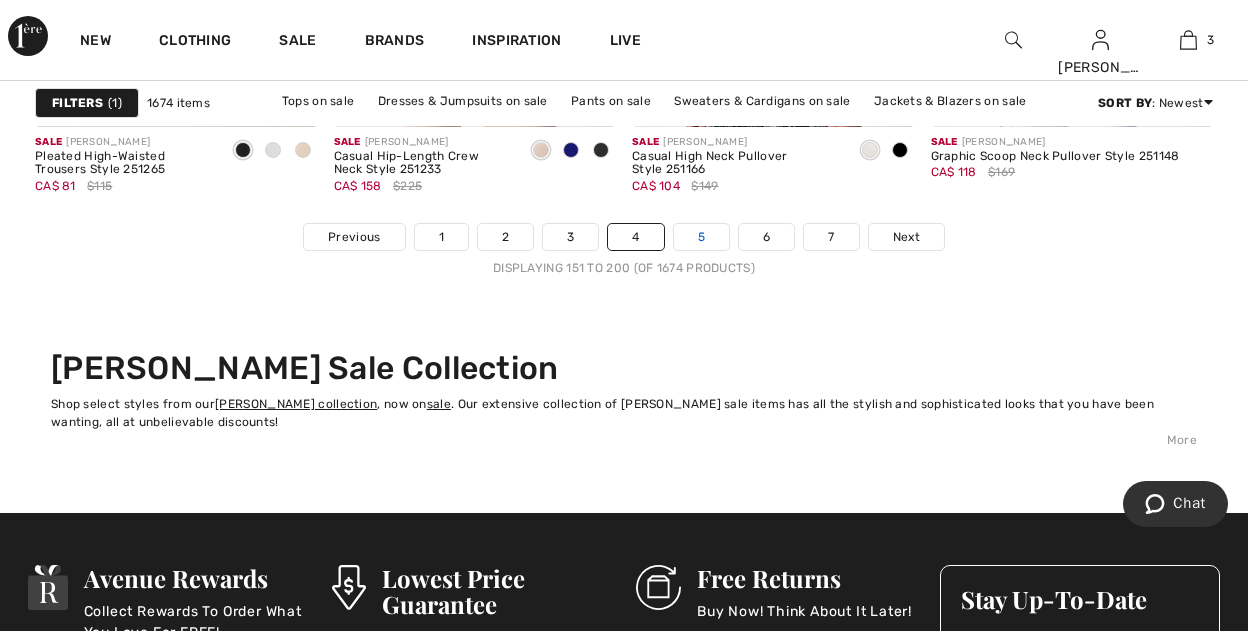 click on "5" at bounding box center (701, 237) 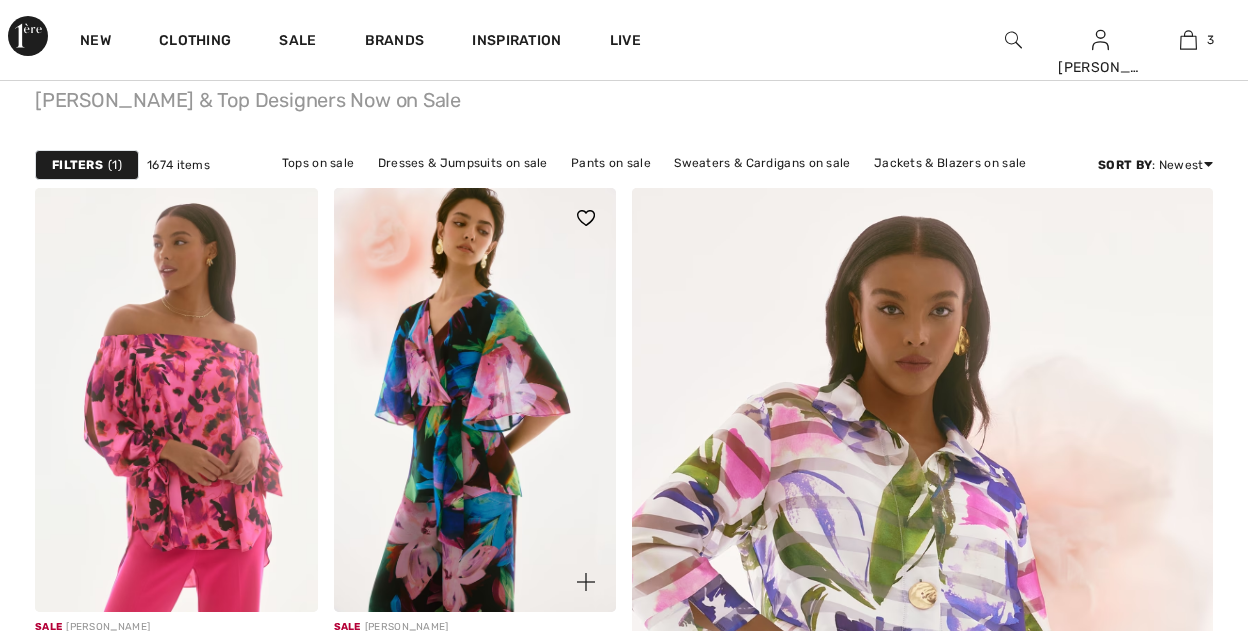 scroll, scrollTop: 213, scrollLeft: 0, axis: vertical 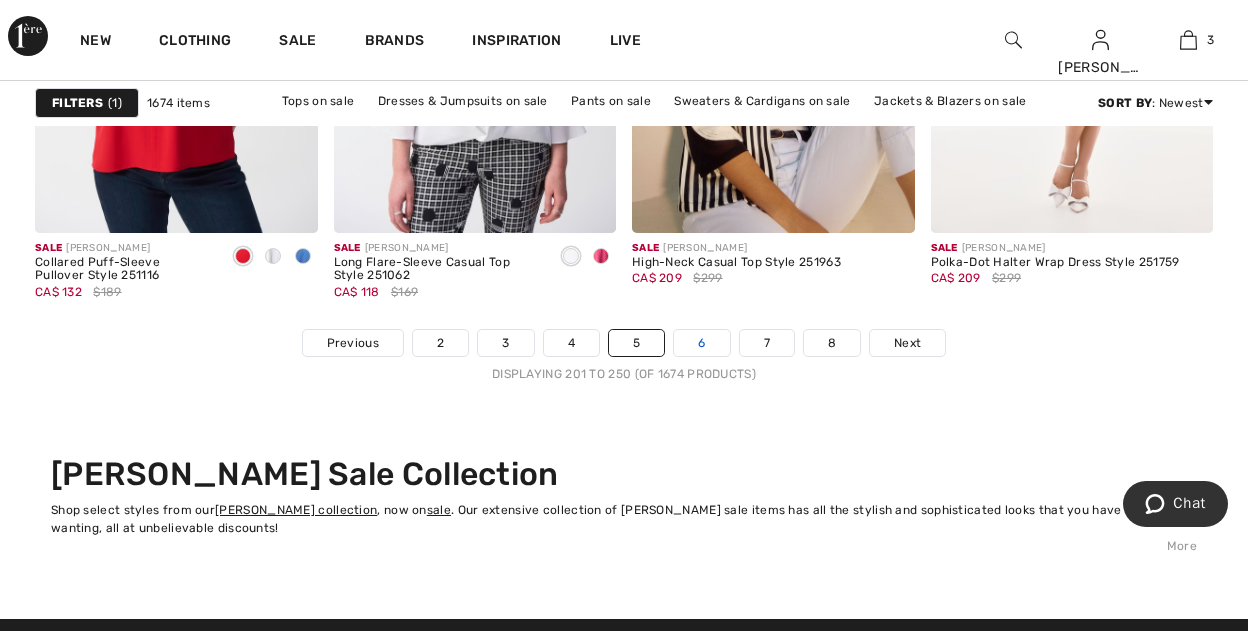 click on "6" at bounding box center [701, 343] 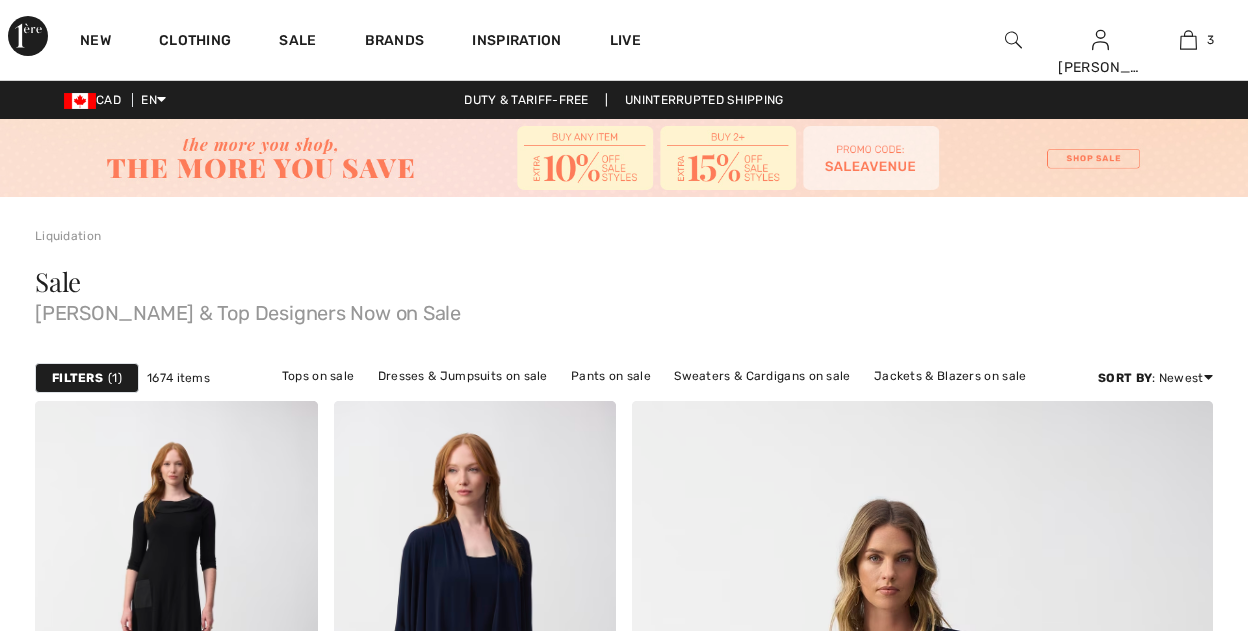 scroll, scrollTop: 0, scrollLeft: 0, axis: both 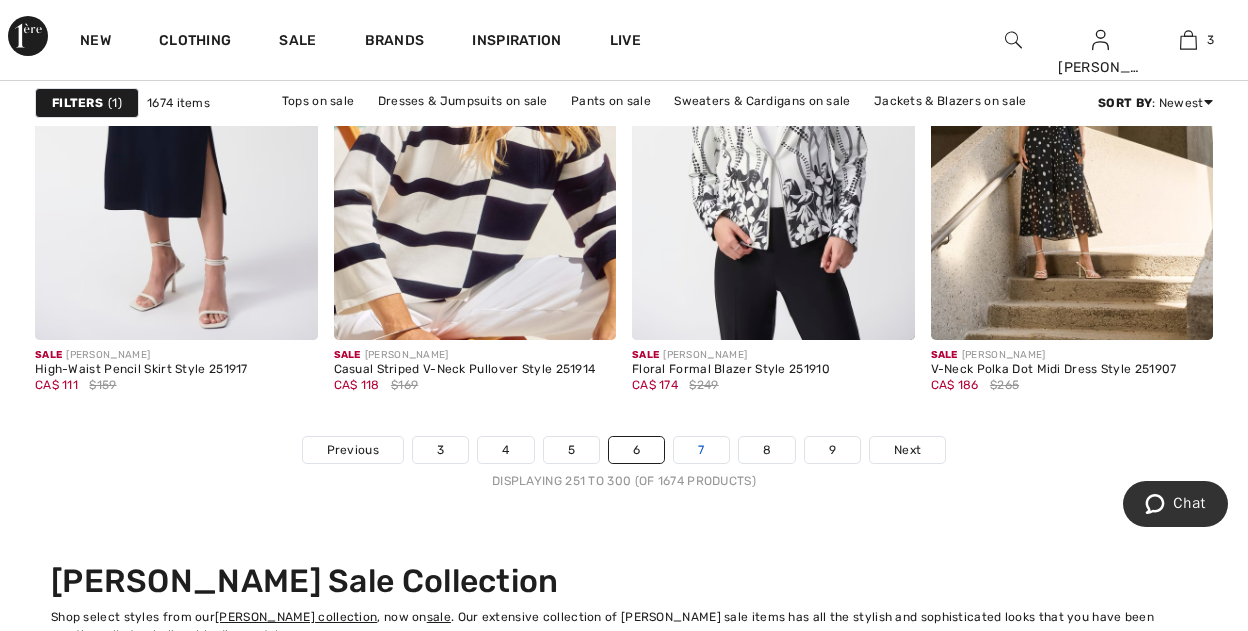 click on "7" at bounding box center (701, 450) 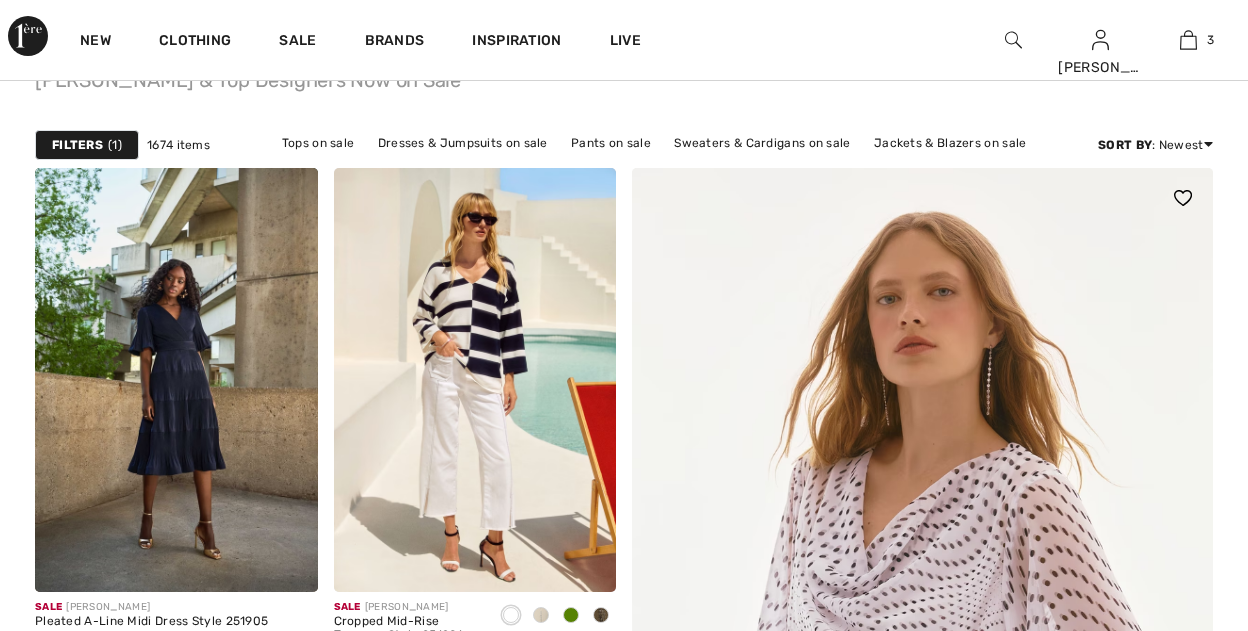 scroll, scrollTop: 319, scrollLeft: 0, axis: vertical 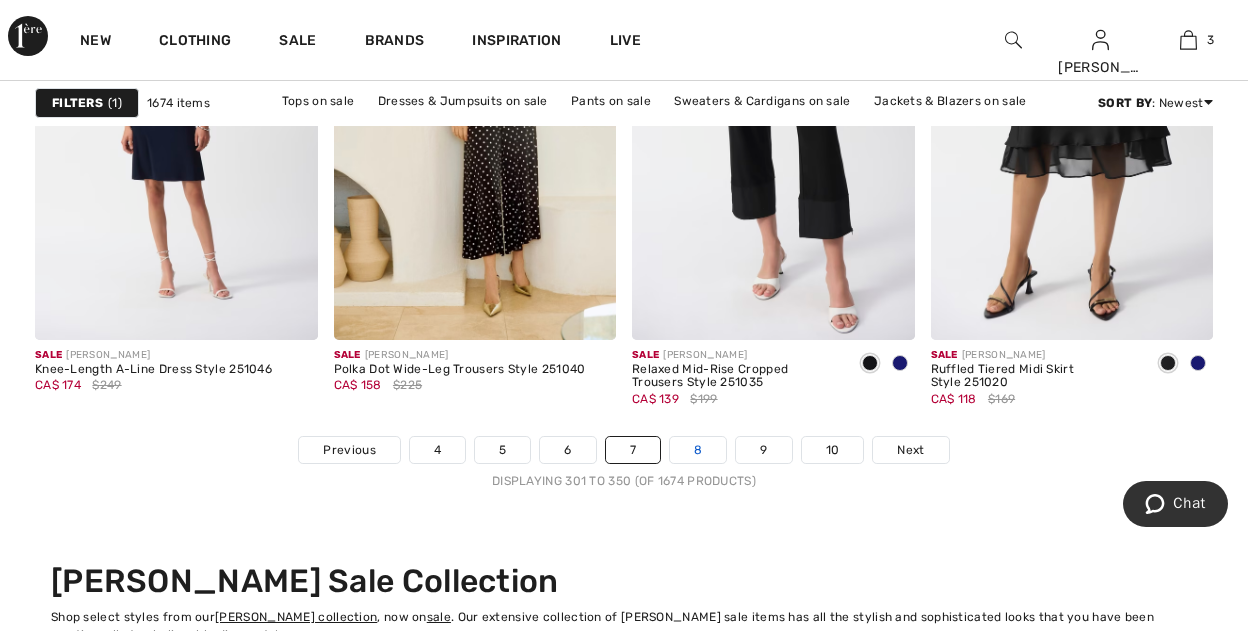 click on "8" at bounding box center (698, 450) 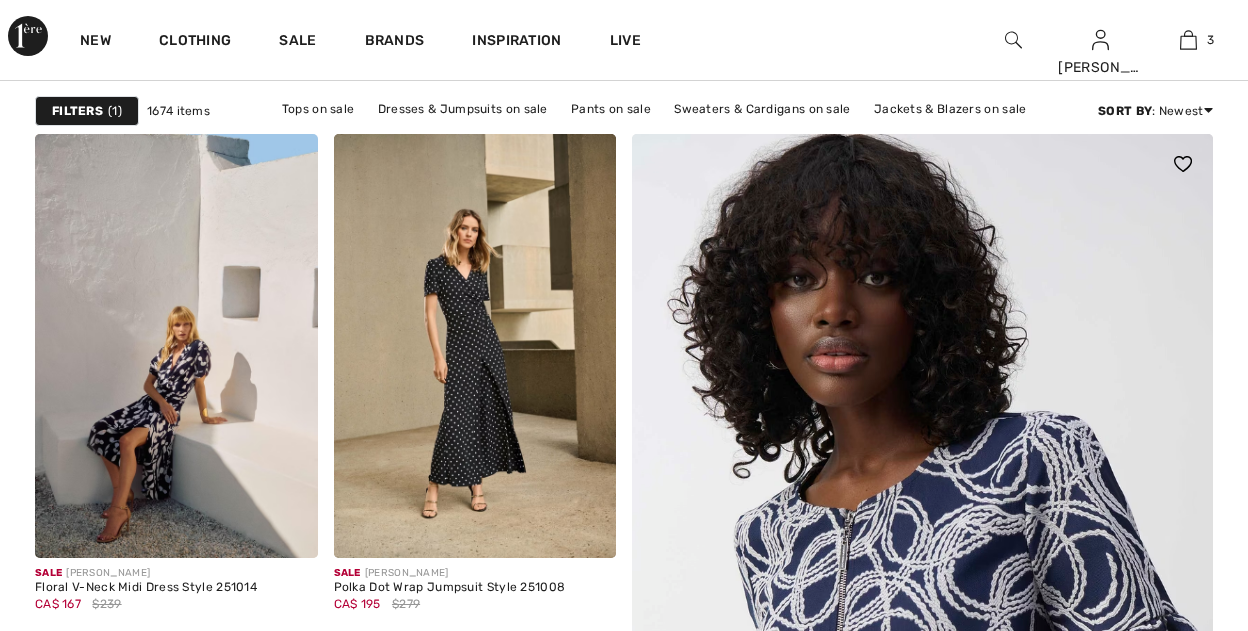 scroll, scrollTop: 319, scrollLeft: 0, axis: vertical 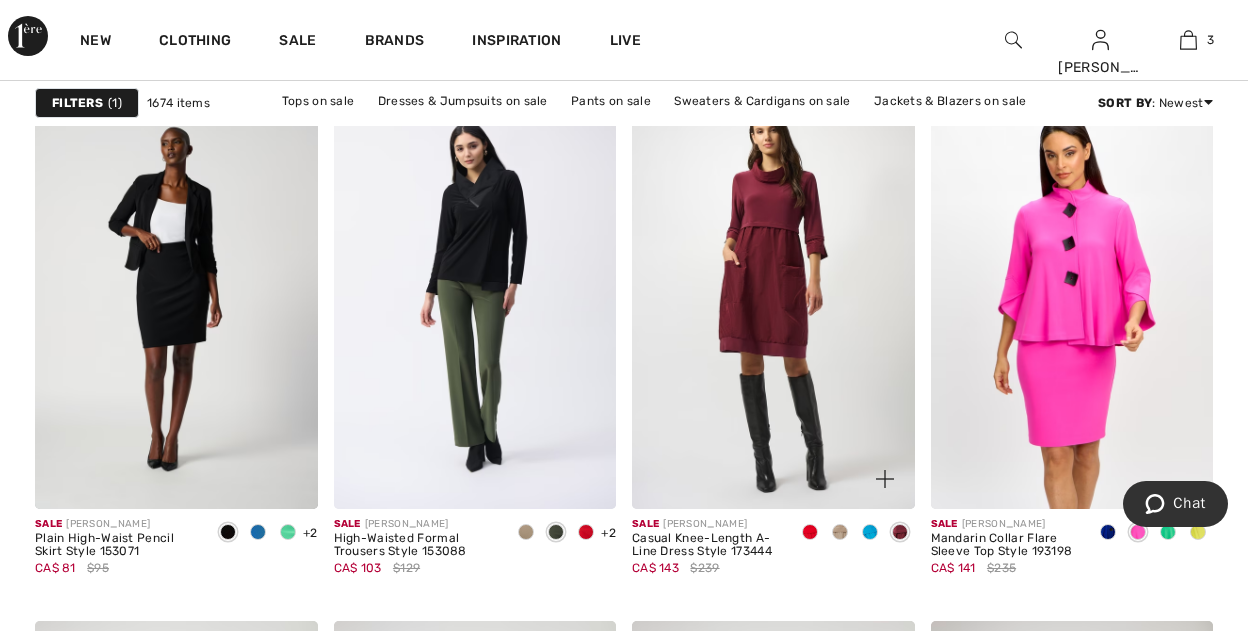 click at bounding box center [870, 532] 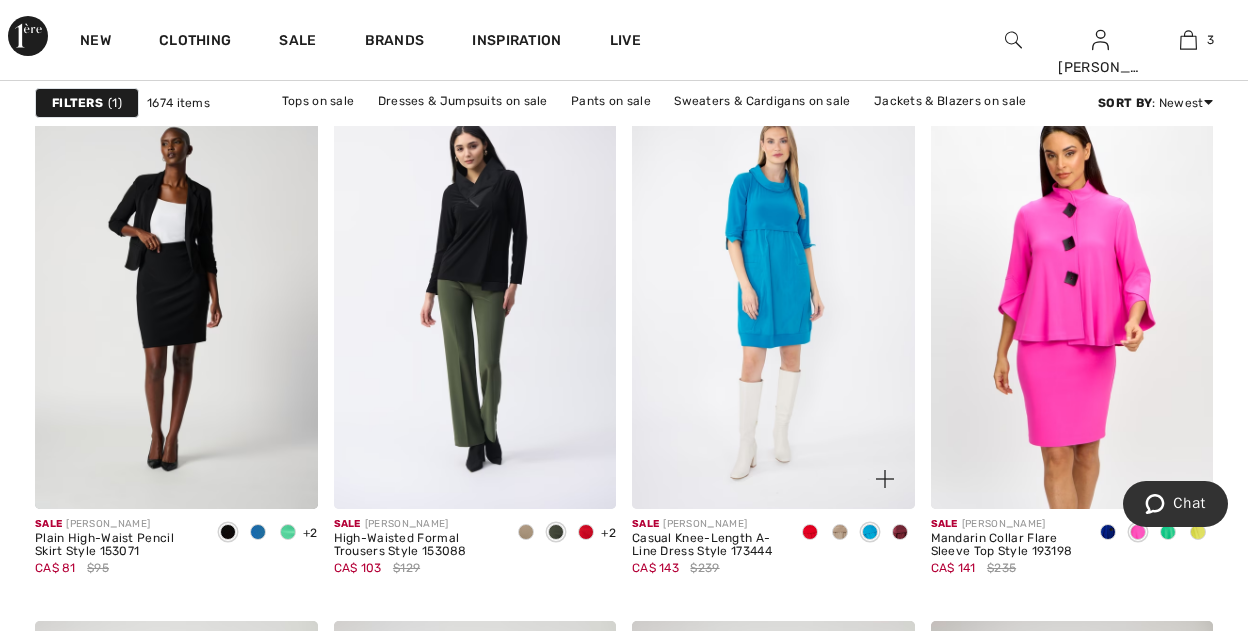 click at bounding box center [810, 532] 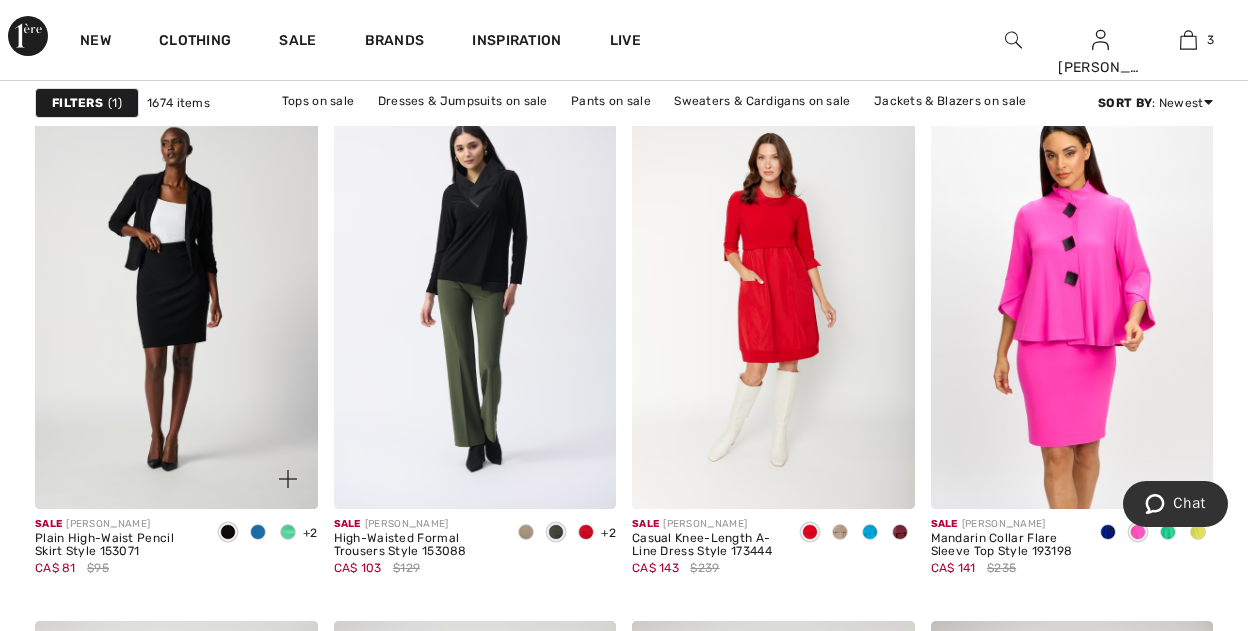 click at bounding box center (288, 532) 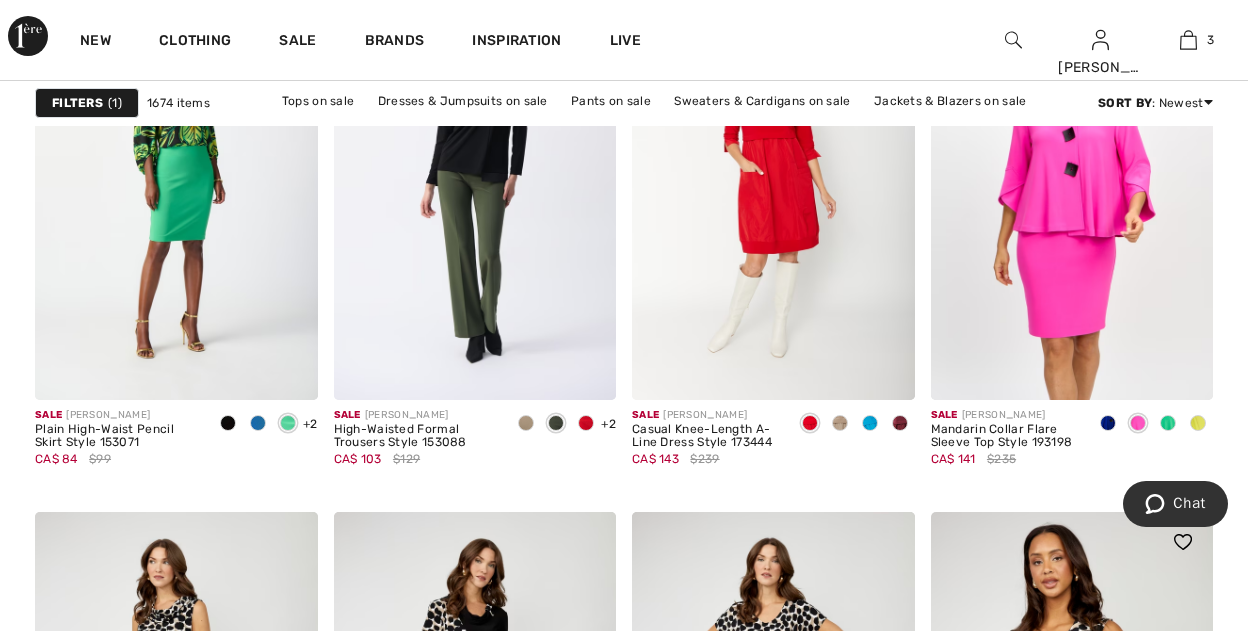 scroll, scrollTop: 3198, scrollLeft: 0, axis: vertical 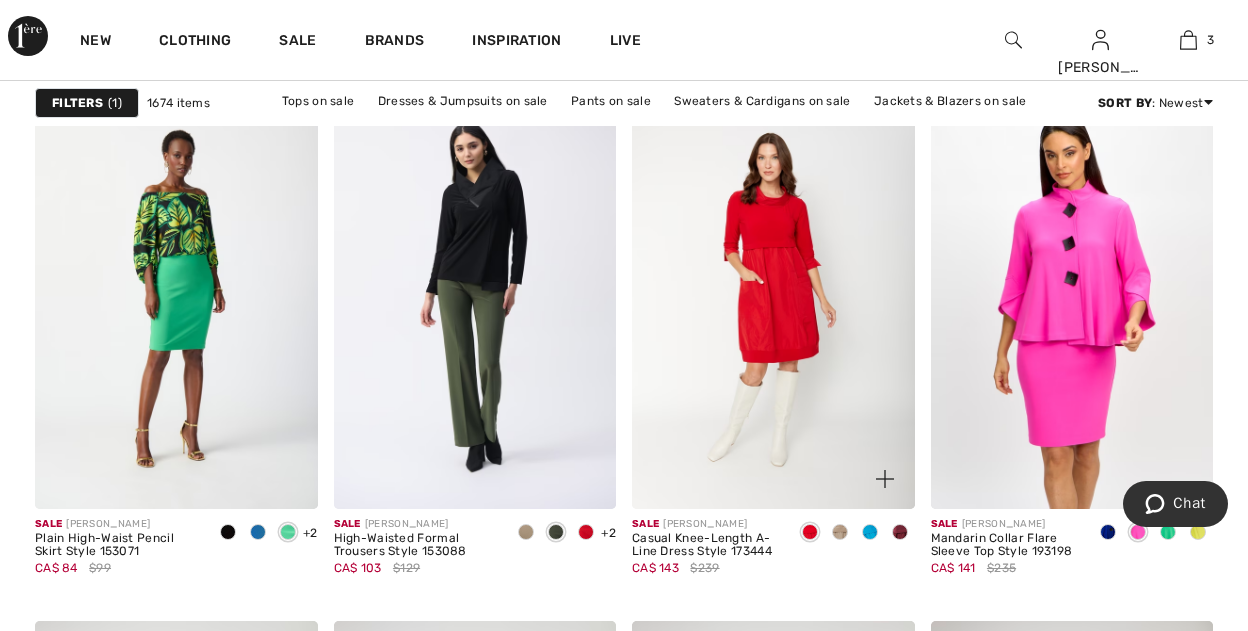 click at bounding box center [870, 532] 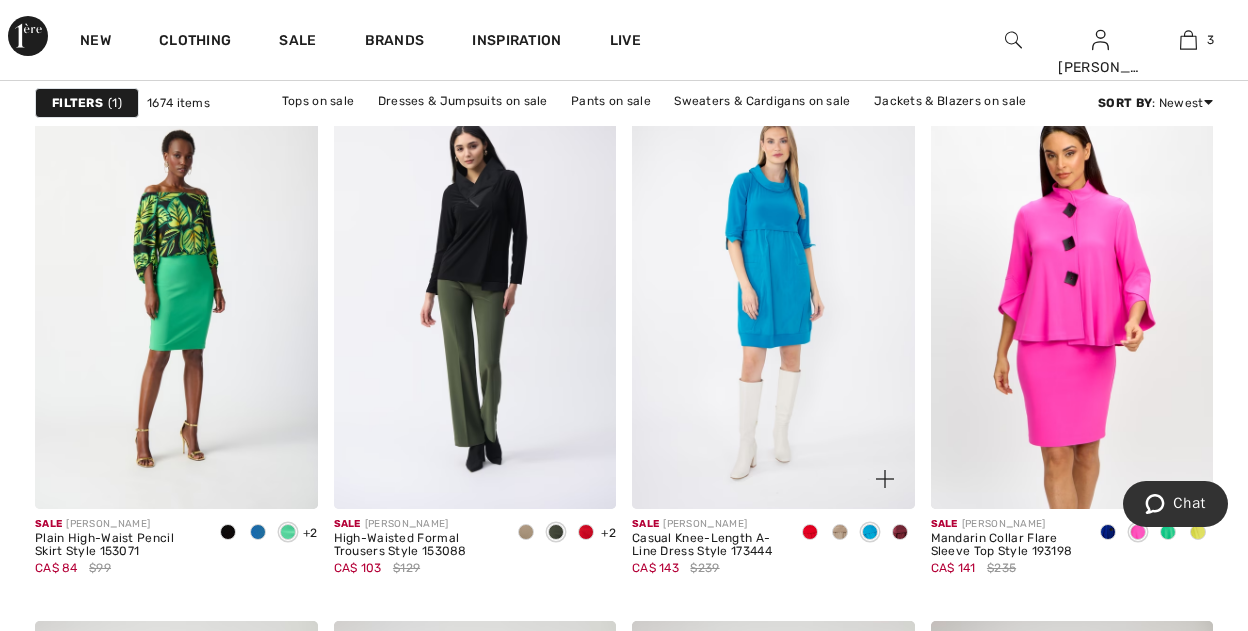 click at bounding box center (810, 532) 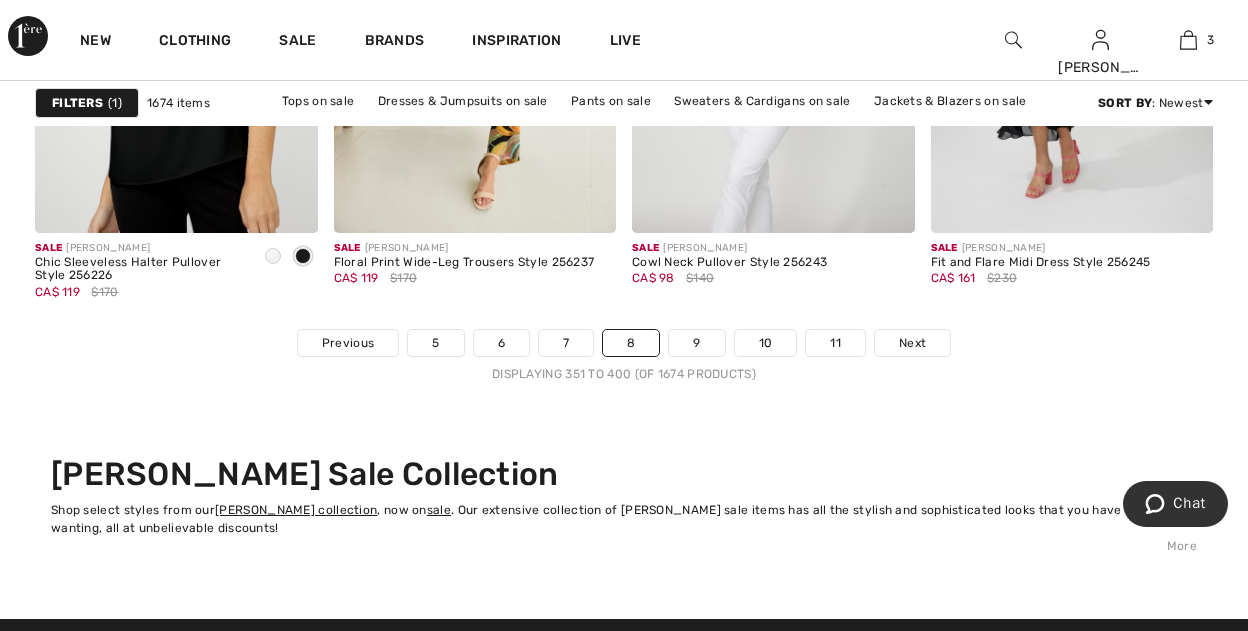 scroll, scrollTop: 8421, scrollLeft: 0, axis: vertical 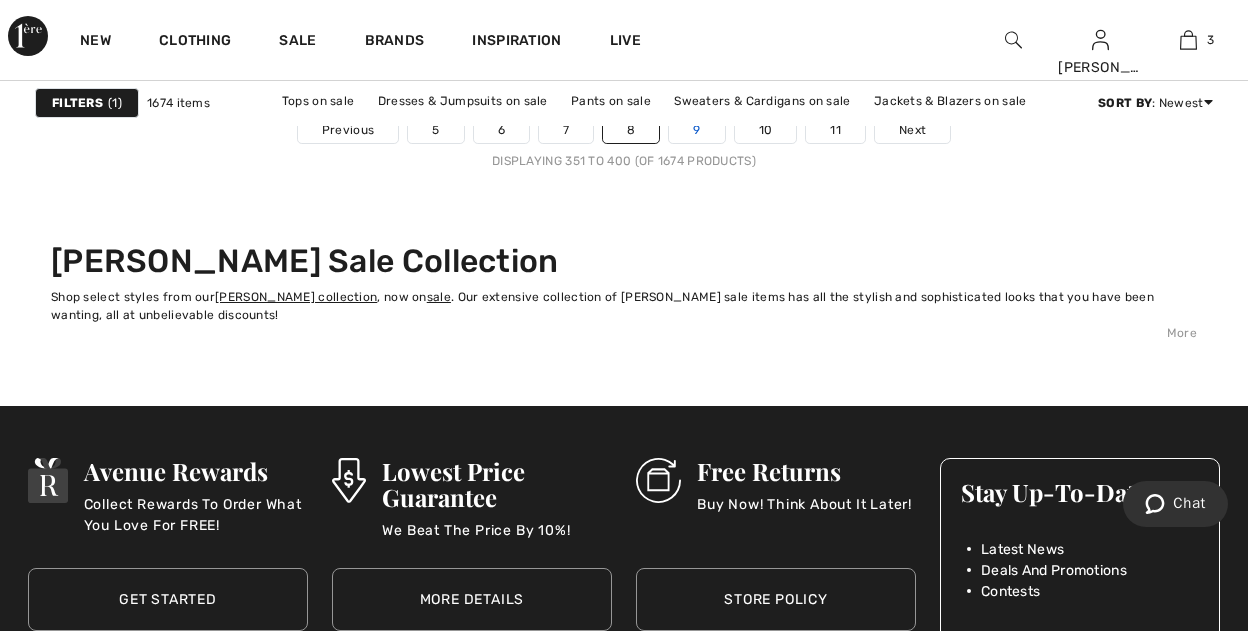 click on "9" at bounding box center (696, 130) 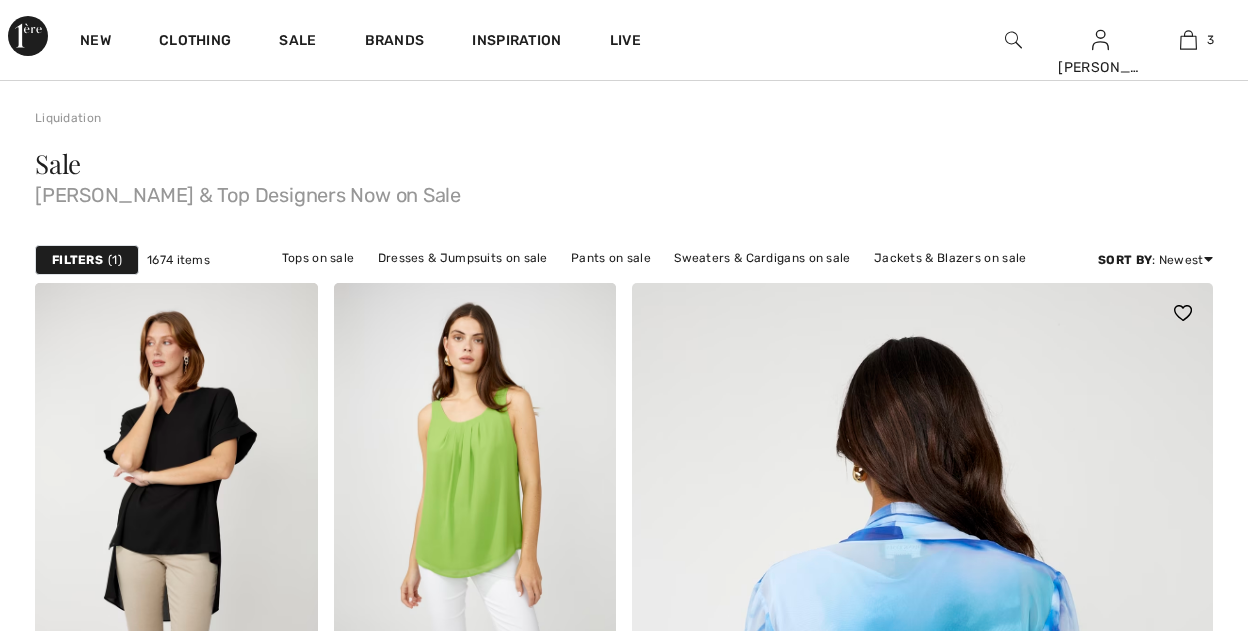 scroll, scrollTop: 319, scrollLeft: 0, axis: vertical 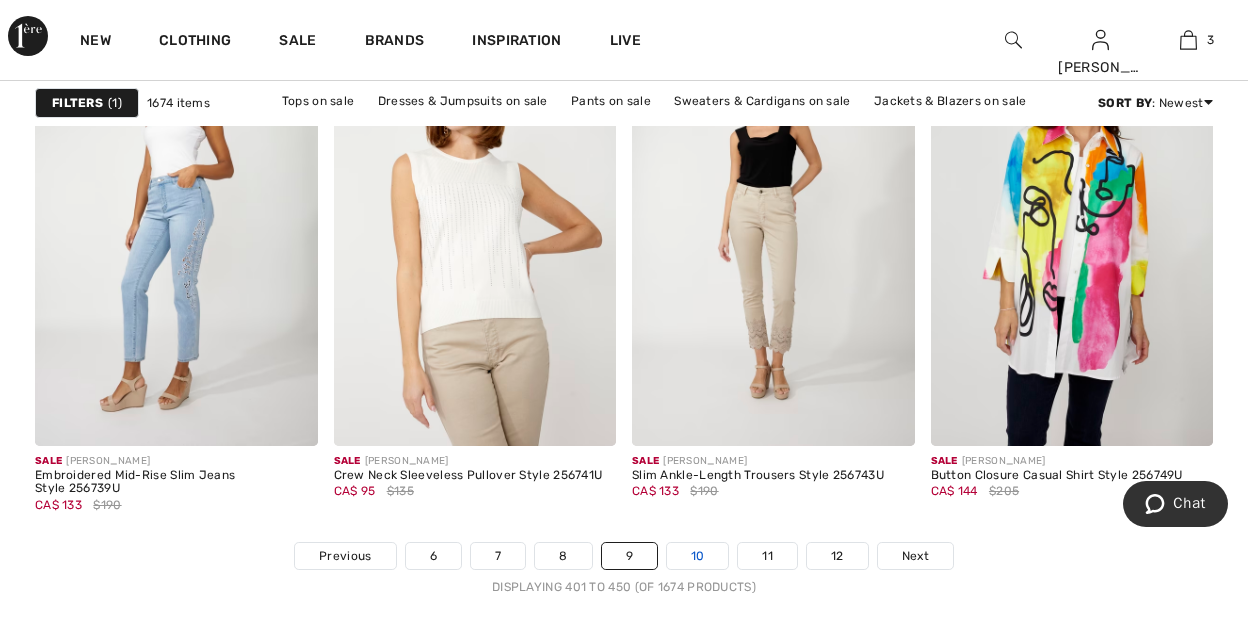click on "10" at bounding box center [698, 556] 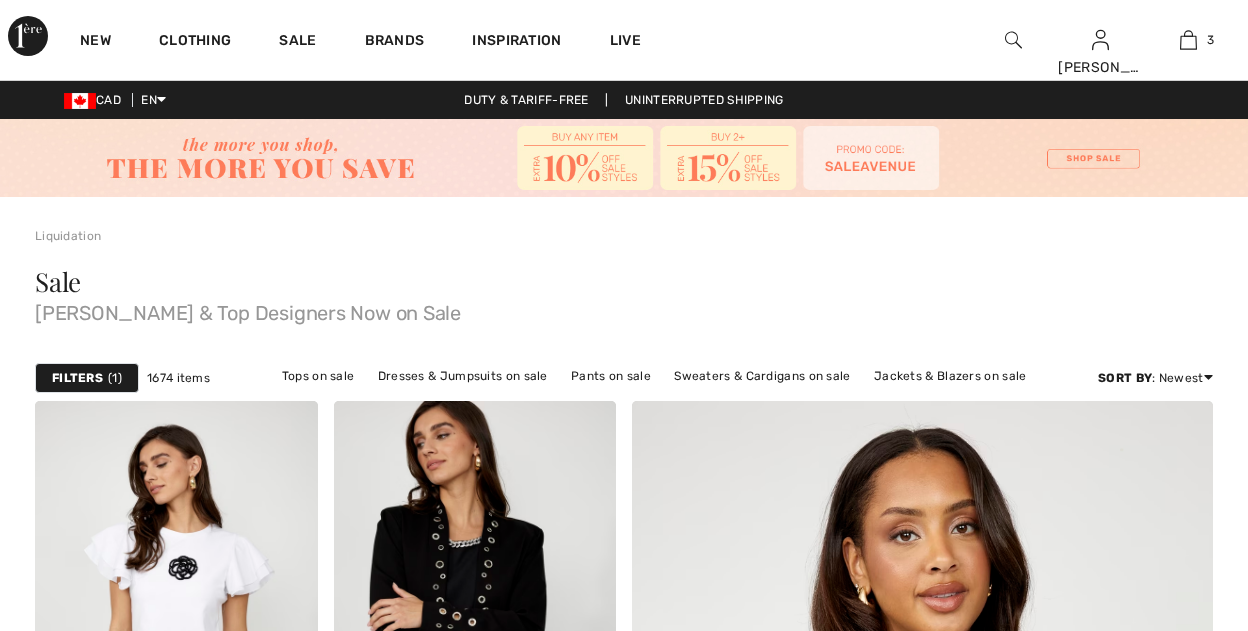 scroll, scrollTop: 305, scrollLeft: 0, axis: vertical 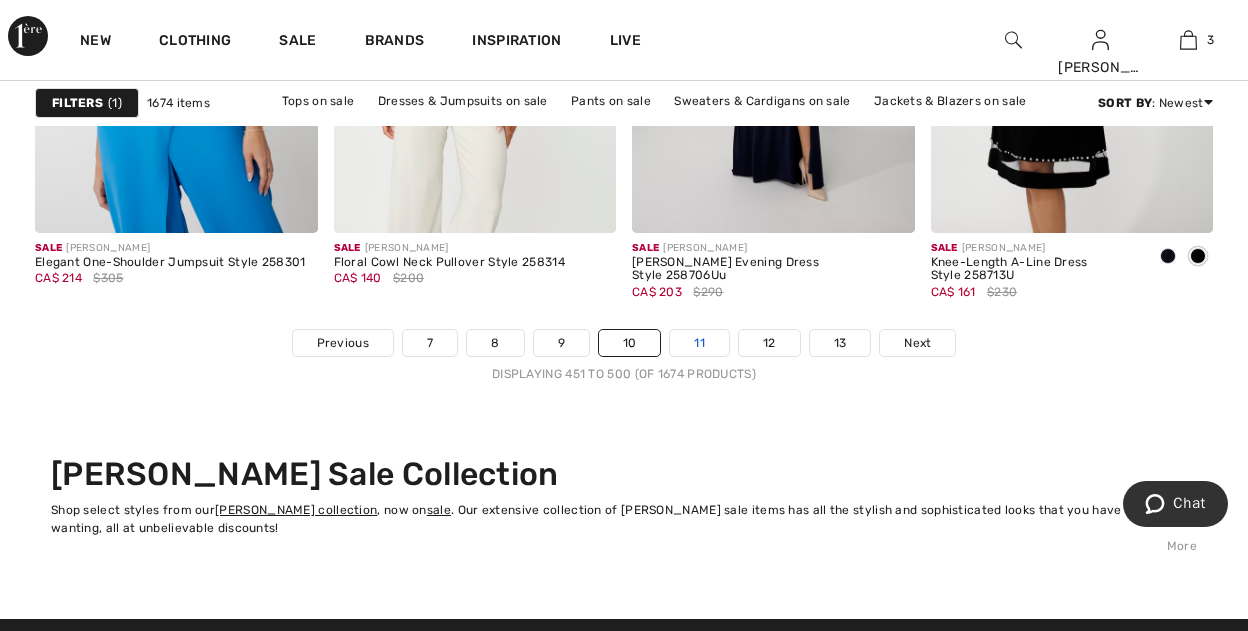 click on "11" at bounding box center [699, 343] 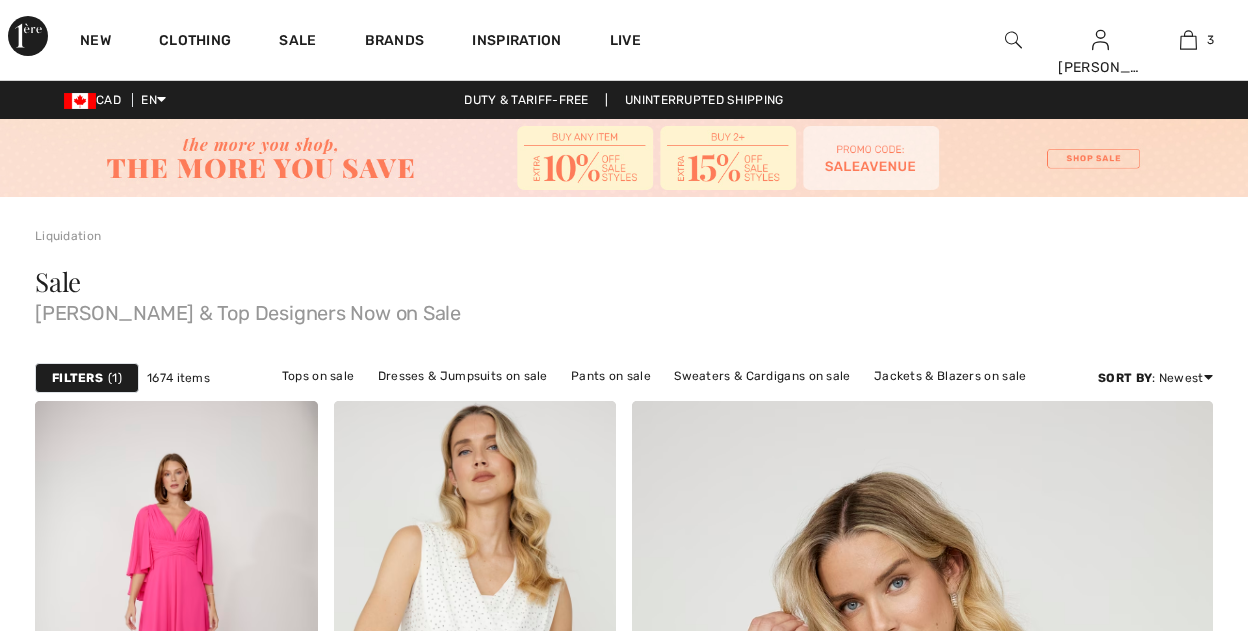 scroll, scrollTop: 90, scrollLeft: 0, axis: vertical 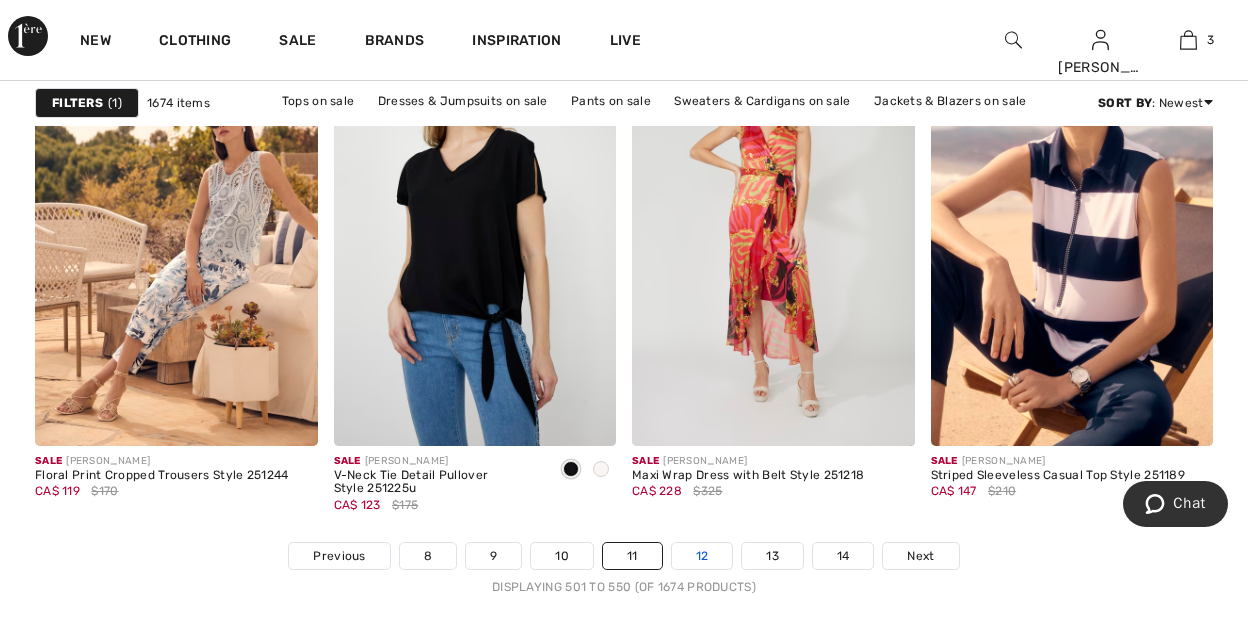 click on "12" at bounding box center [702, 556] 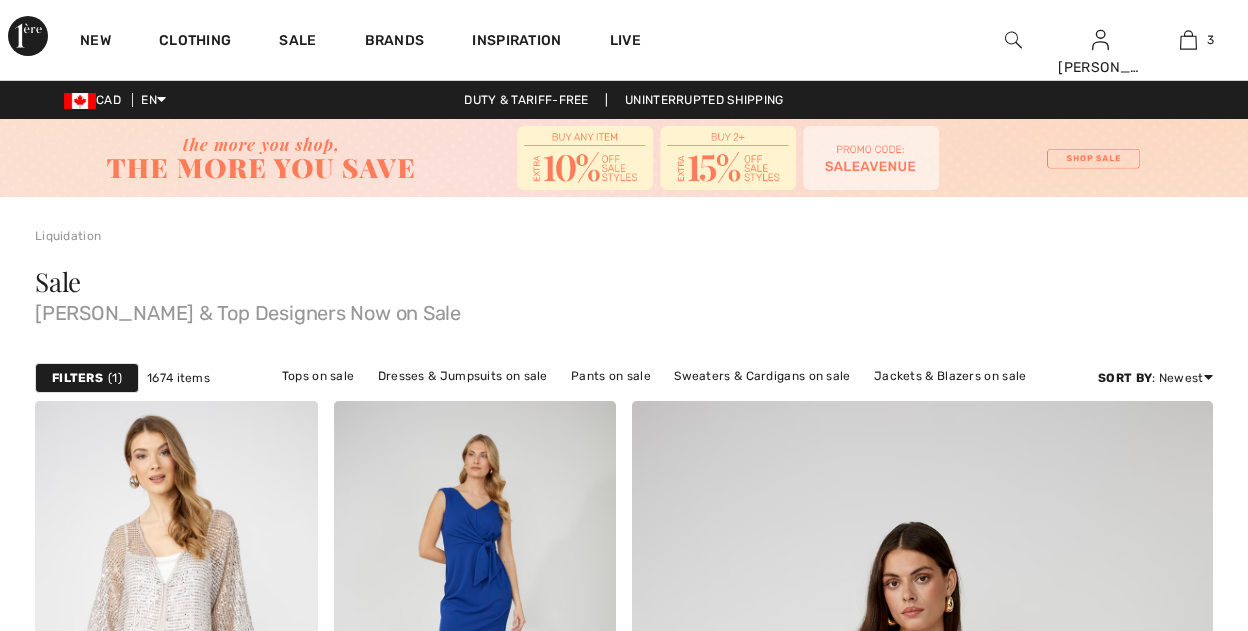 scroll, scrollTop: 0, scrollLeft: 0, axis: both 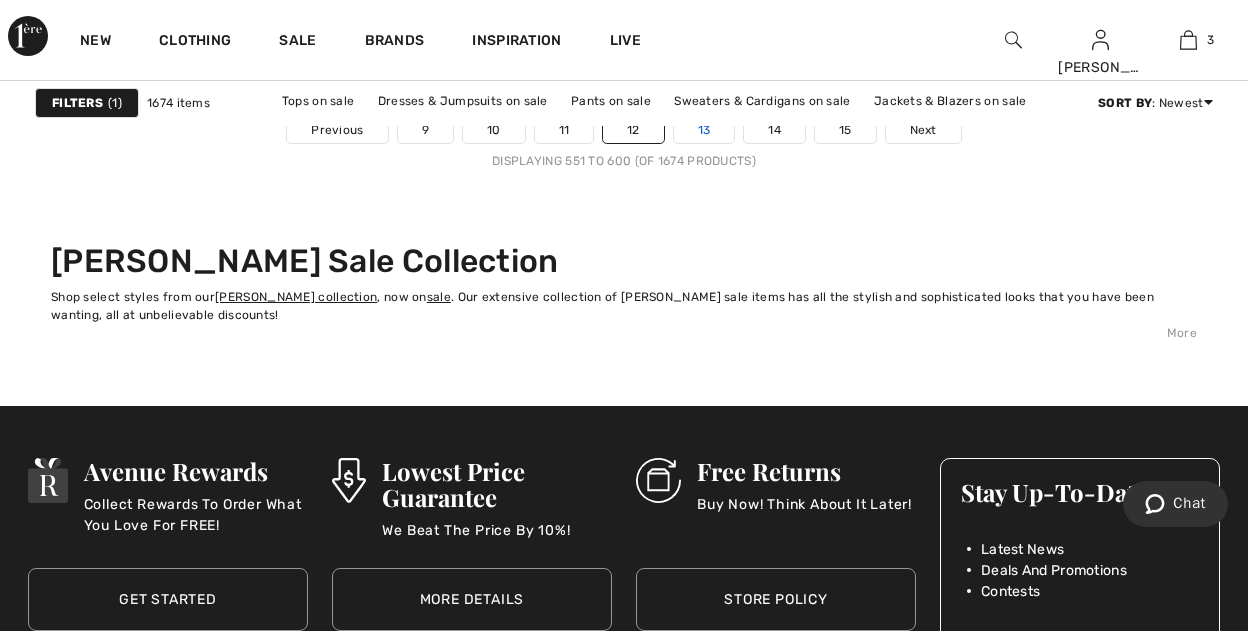click on "13" at bounding box center (704, 130) 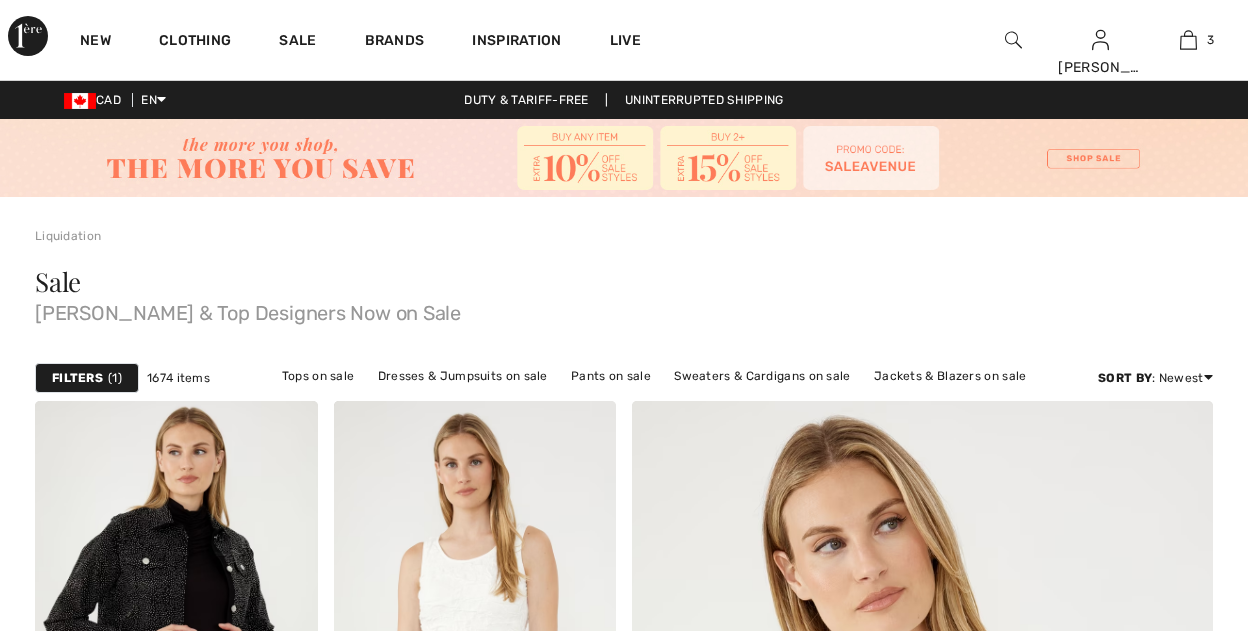 scroll, scrollTop: 213, scrollLeft: 0, axis: vertical 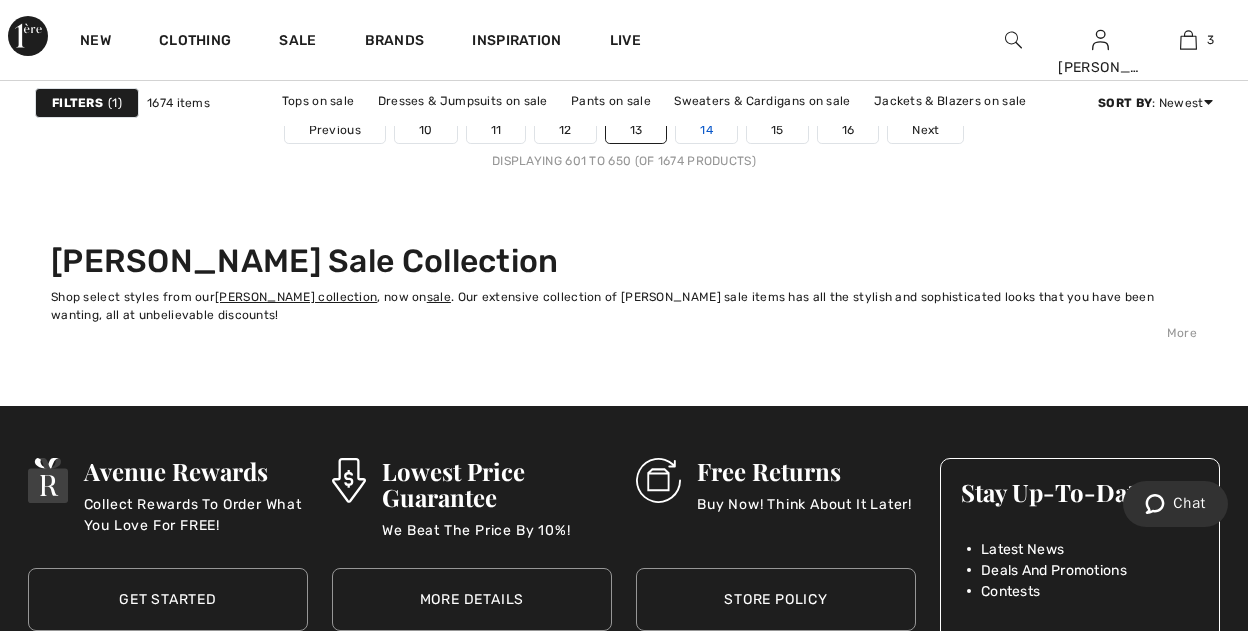 click on "14" at bounding box center [706, 130] 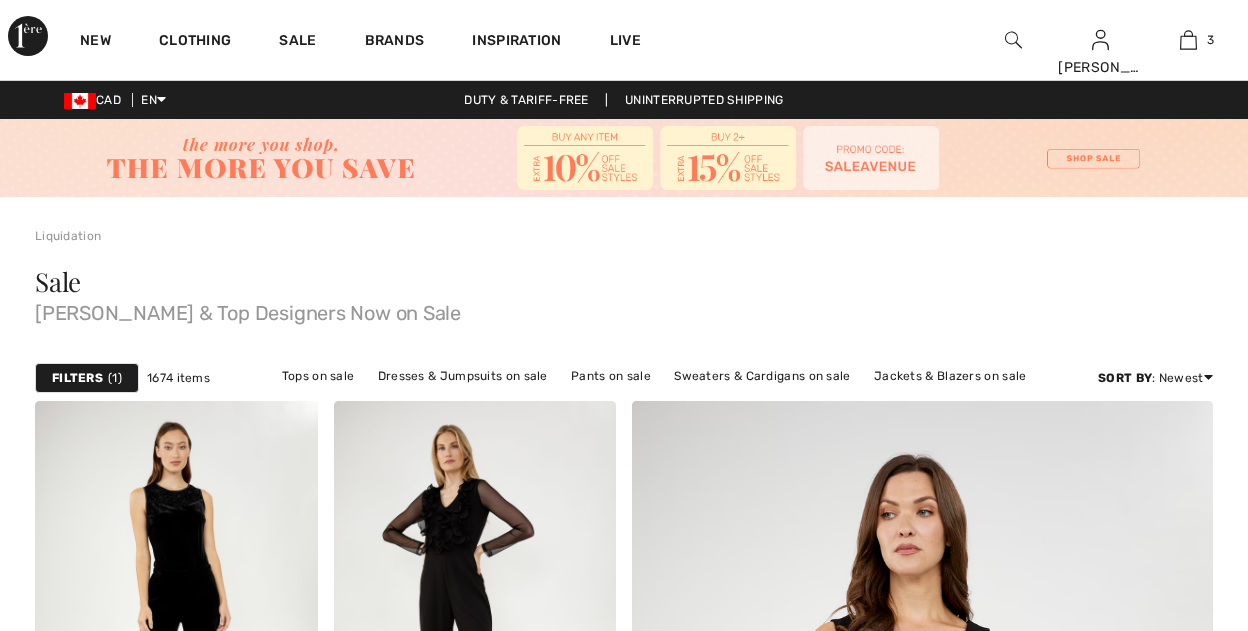 scroll, scrollTop: 0, scrollLeft: 0, axis: both 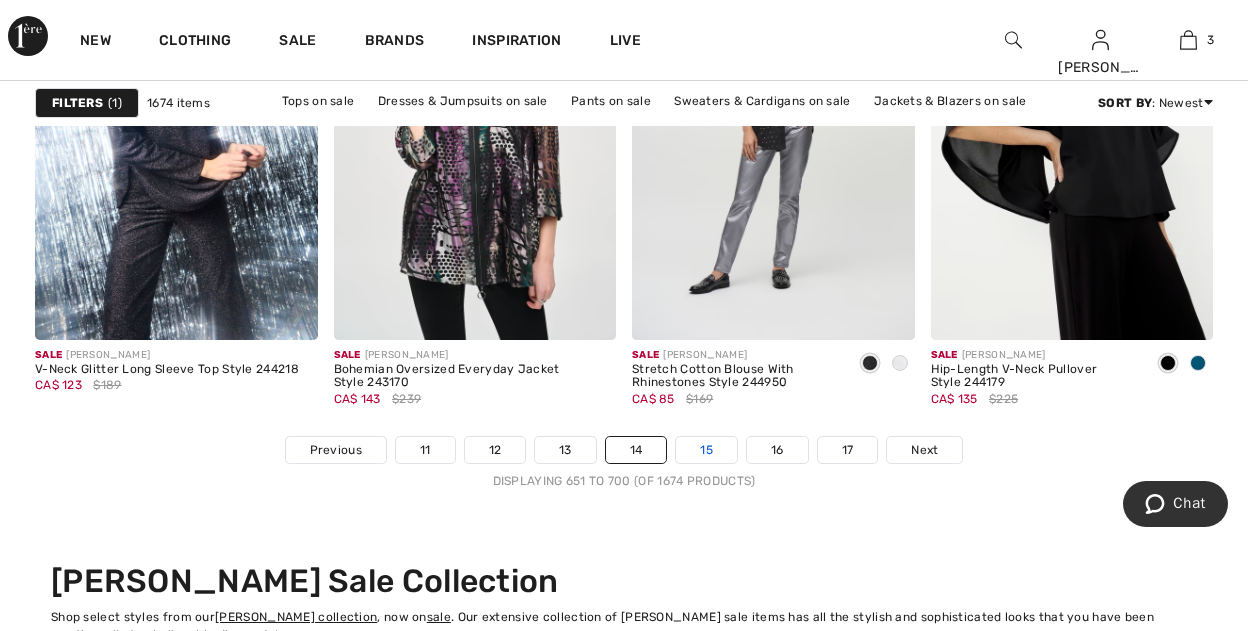 click on "15" at bounding box center (706, 450) 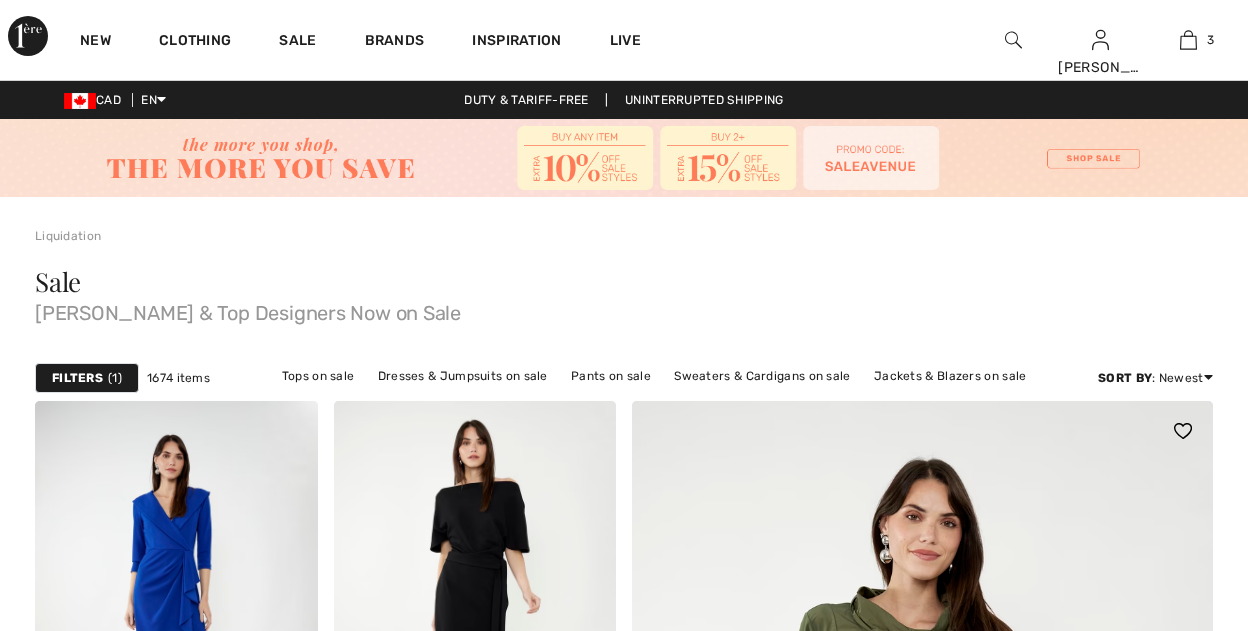 scroll, scrollTop: 213, scrollLeft: 0, axis: vertical 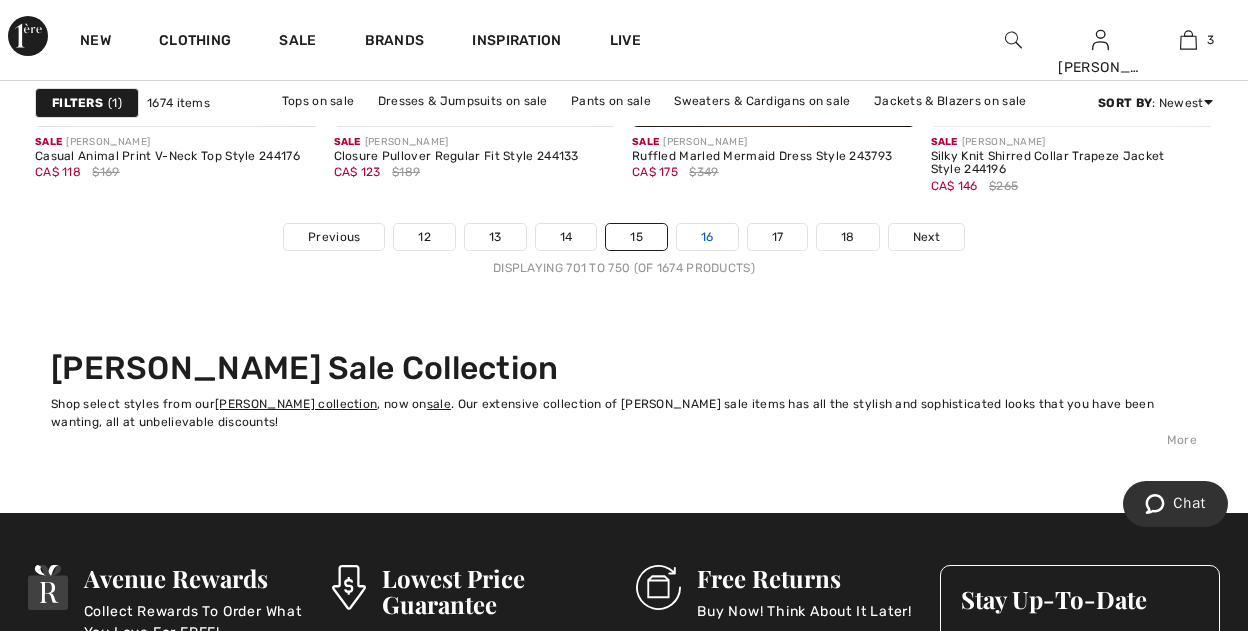 click on "16" at bounding box center (707, 237) 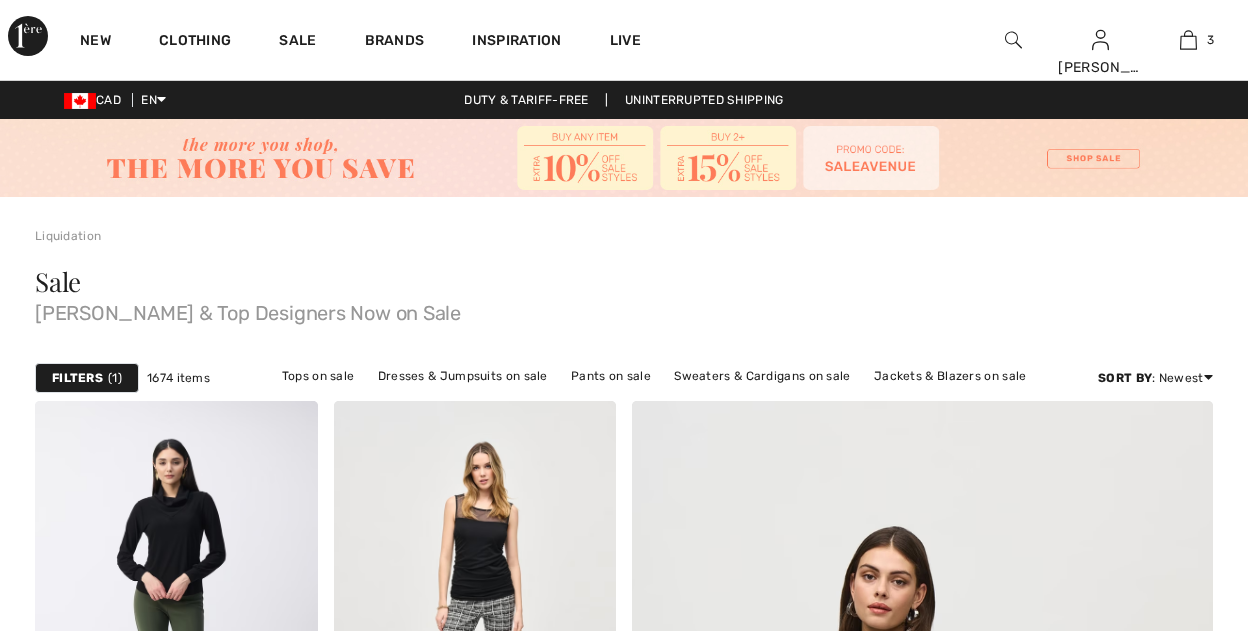 scroll, scrollTop: 319, scrollLeft: 0, axis: vertical 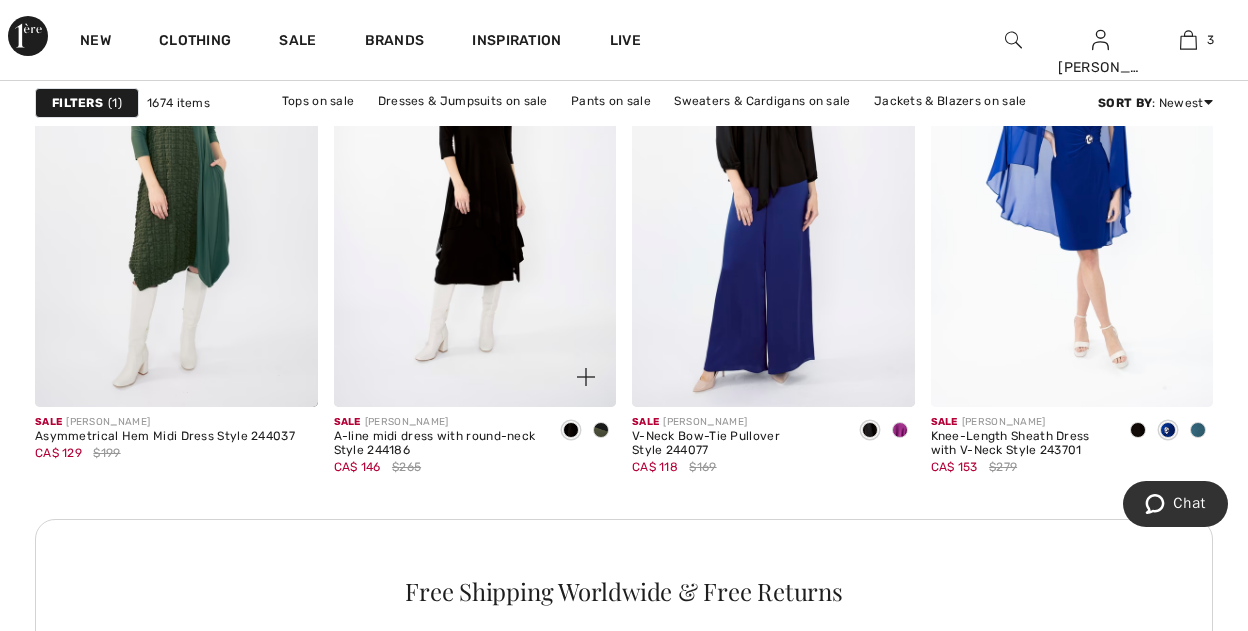 click at bounding box center [601, 430] 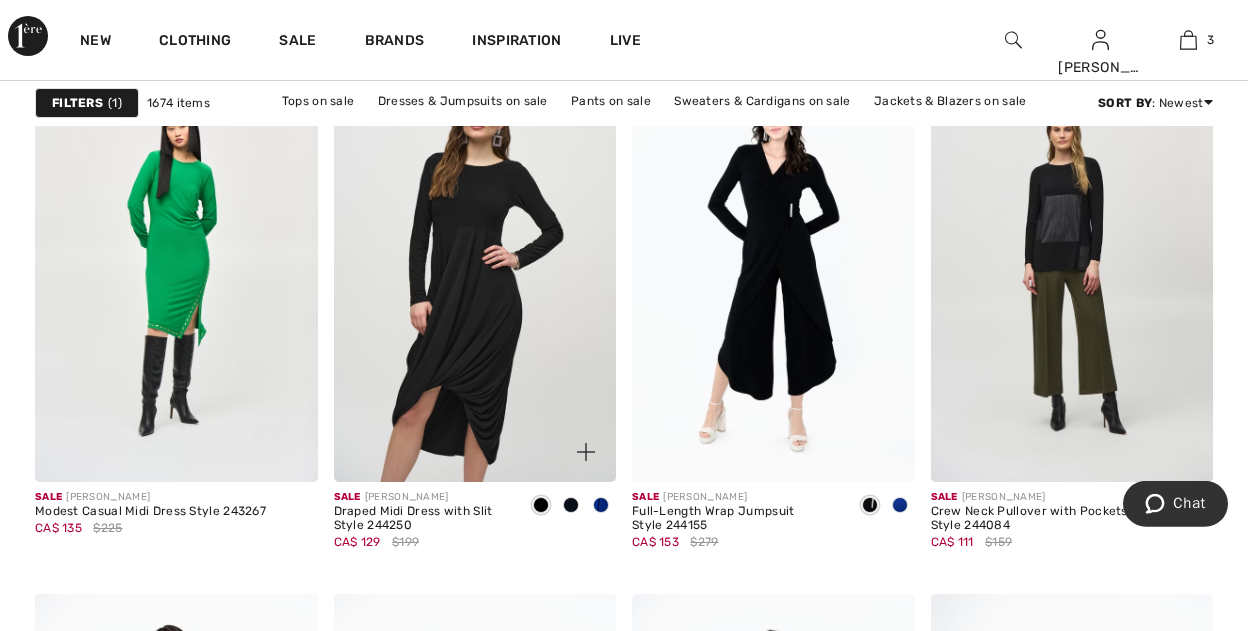 scroll, scrollTop: 5649, scrollLeft: 0, axis: vertical 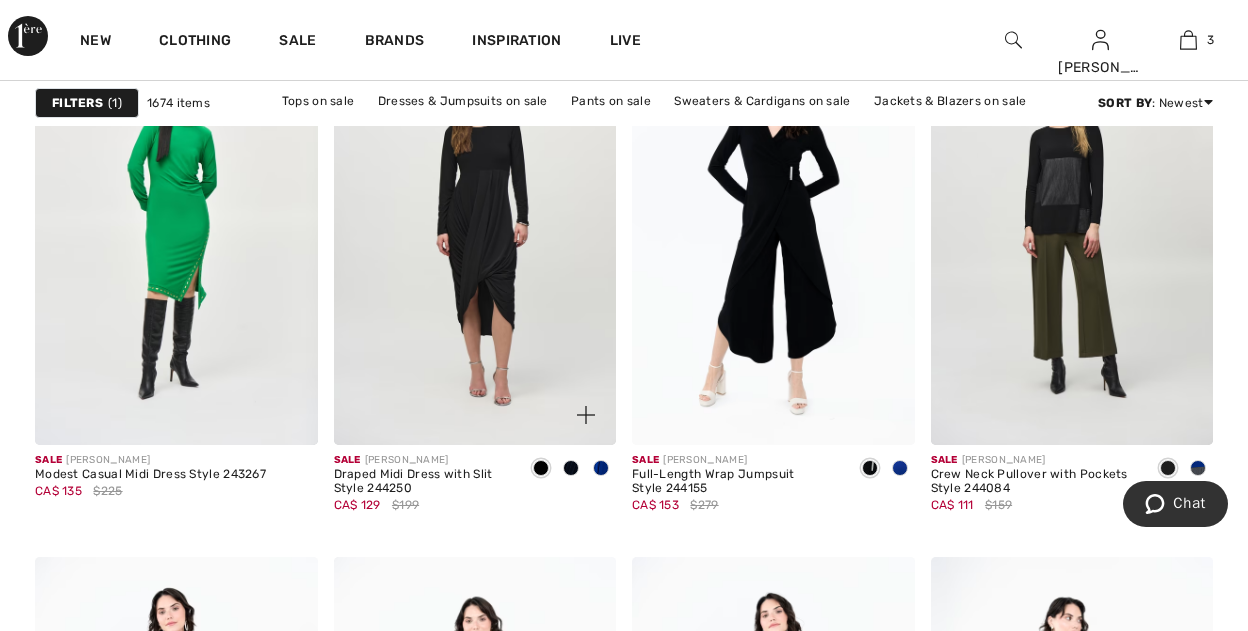 click at bounding box center (601, 468) 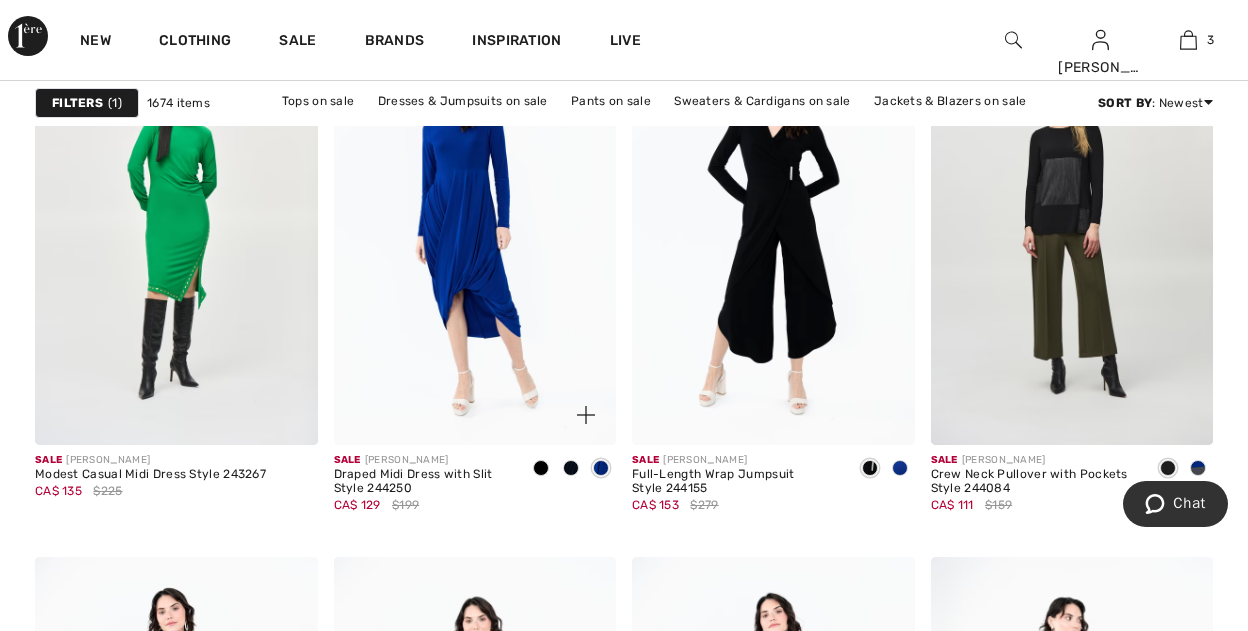 click at bounding box center (571, 468) 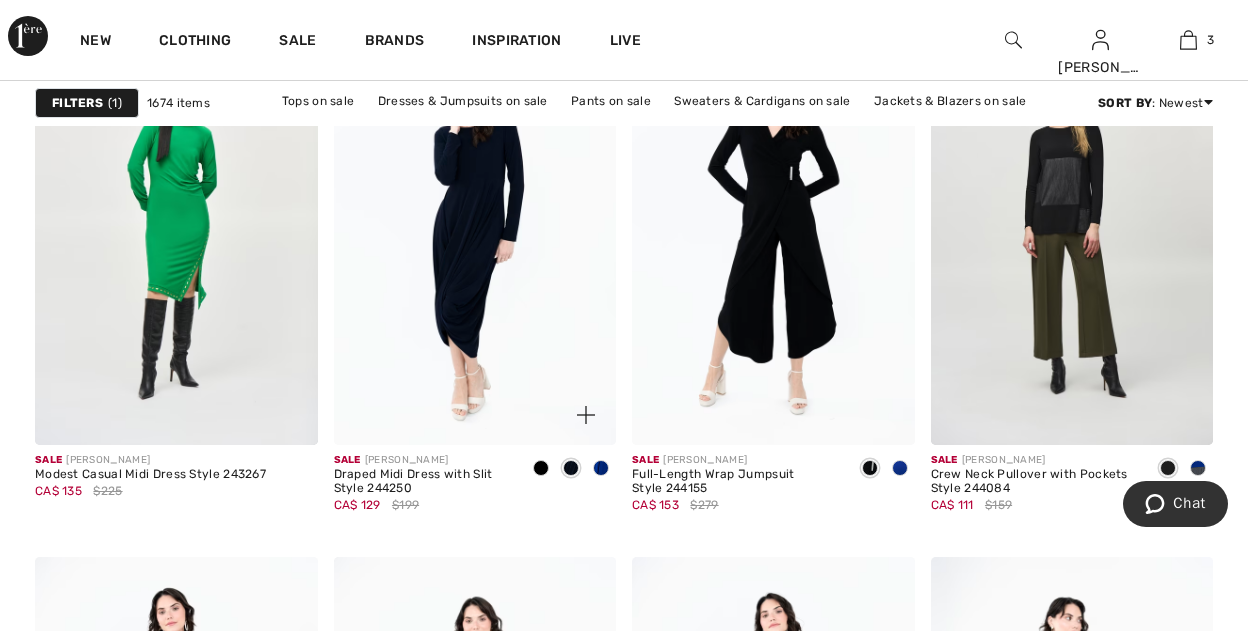 click at bounding box center (541, 468) 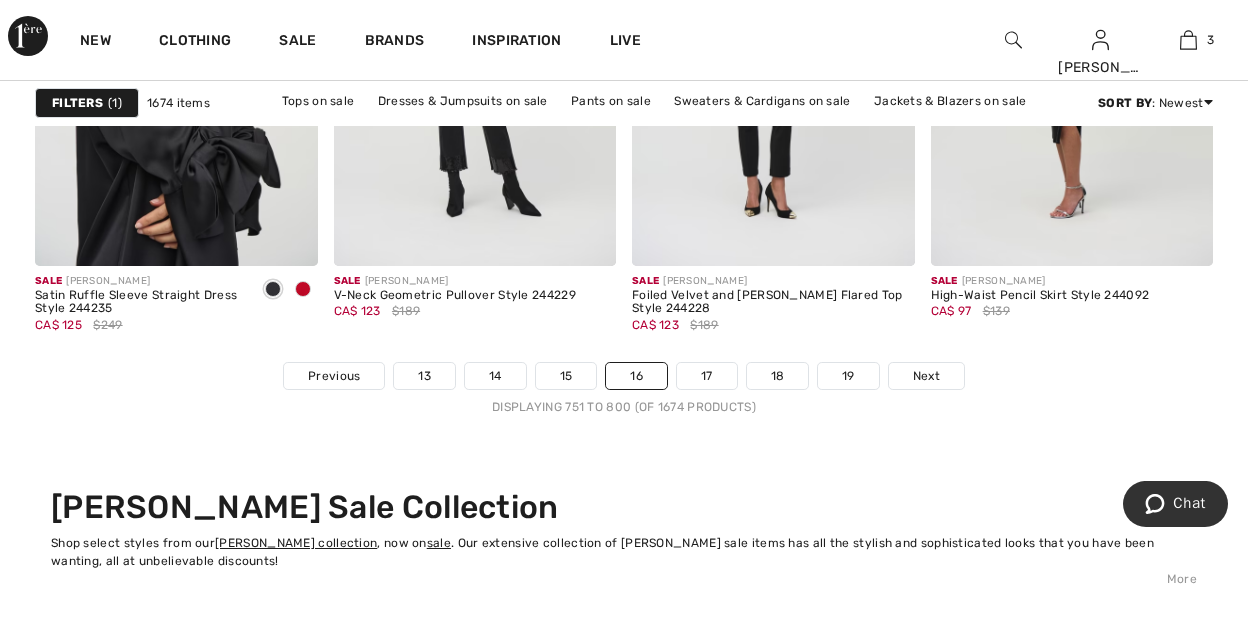 scroll, scrollTop: 8208, scrollLeft: 0, axis: vertical 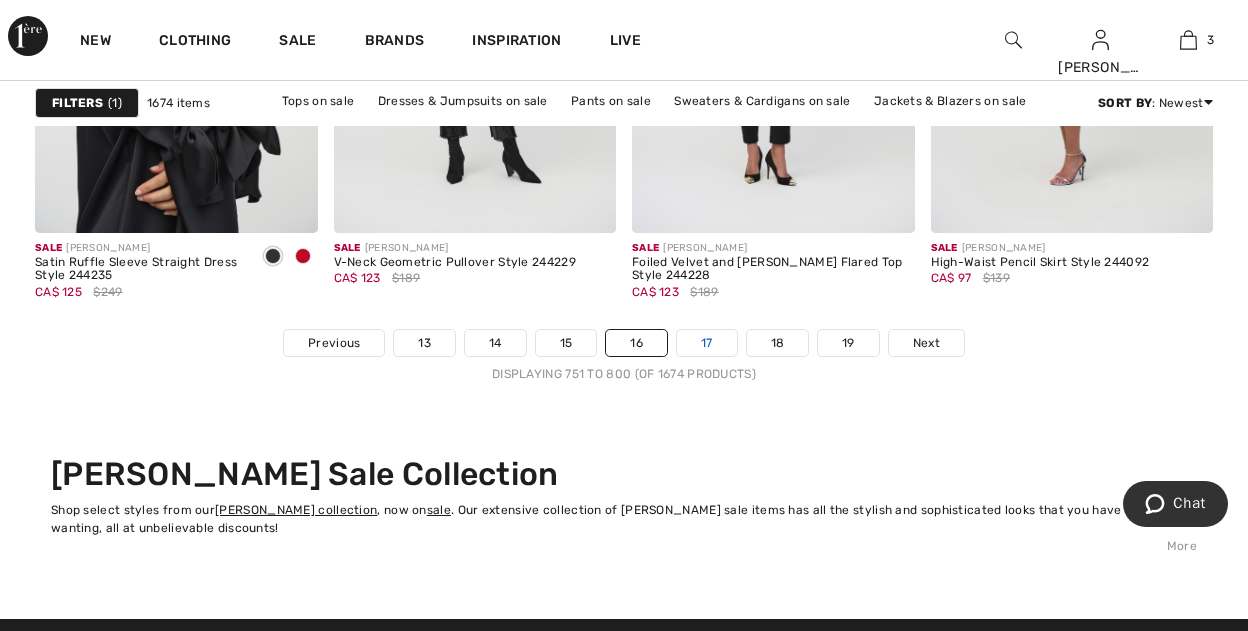 click on "17" at bounding box center (707, 343) 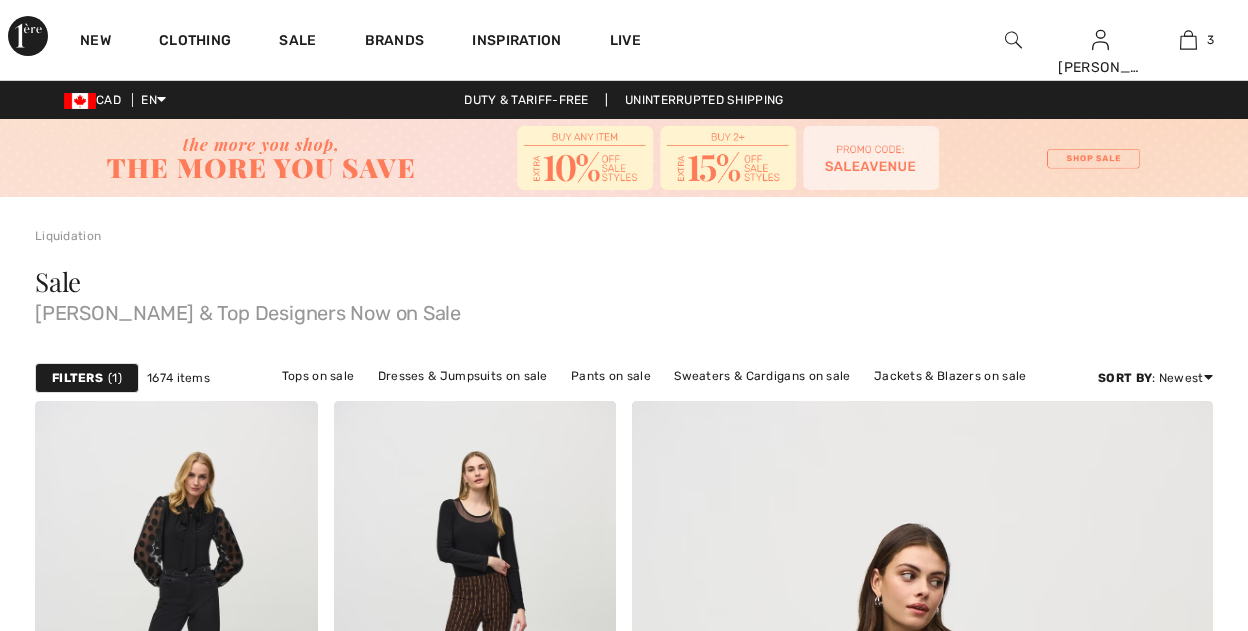 scroll, scrollTop: 0, scrollLeft: 0, axis: both 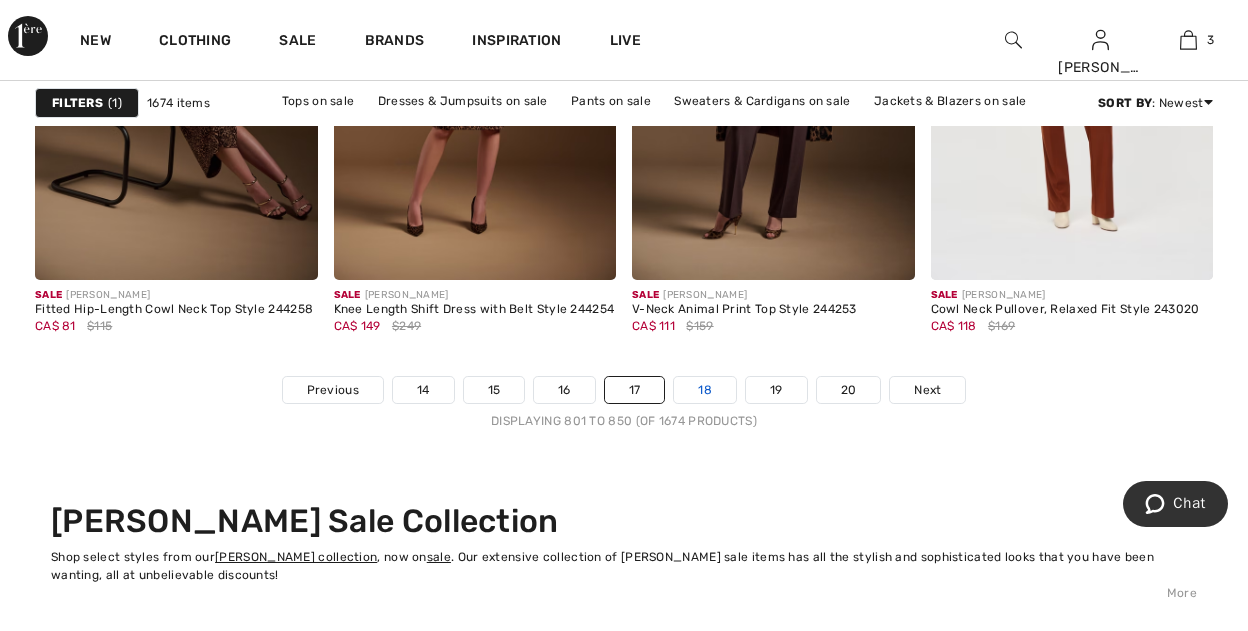 click on "18" at bounding box center (705, 390) 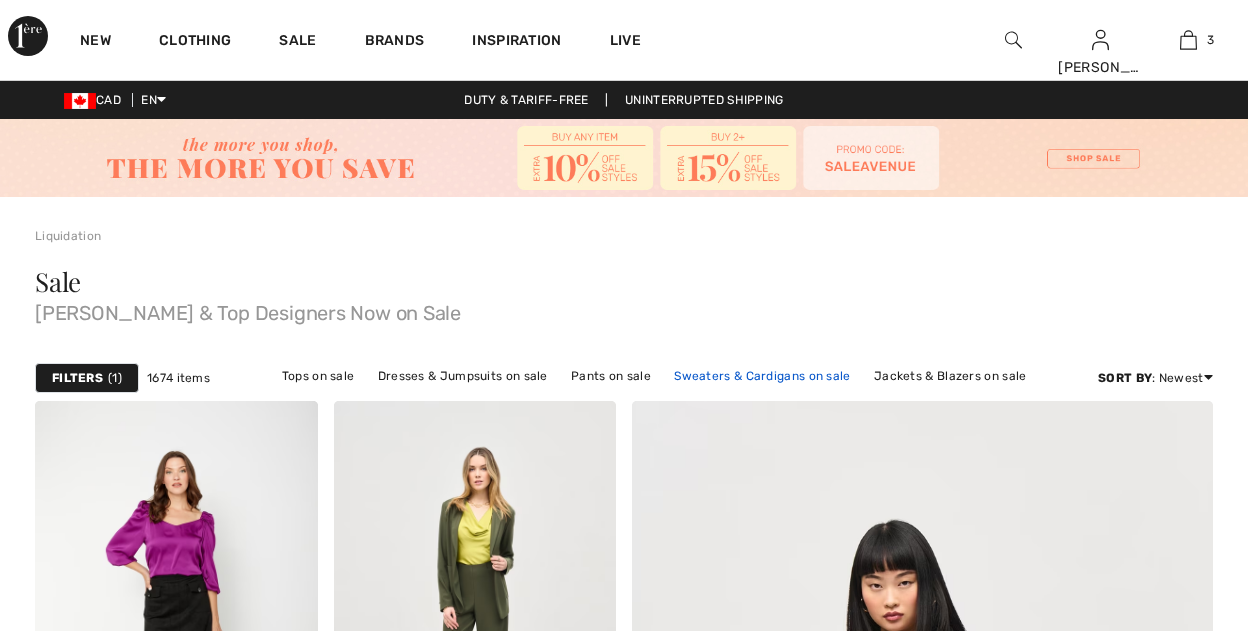 scroll, scrollTop: 155, scrollLeft: 0, axis: vertical 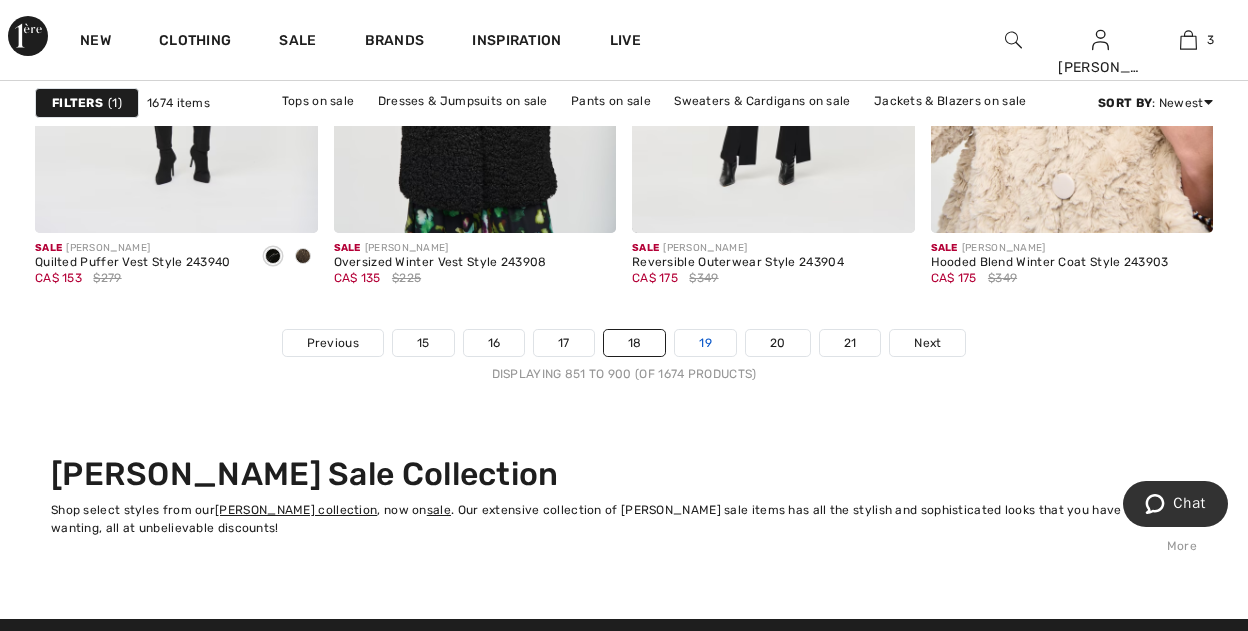 click on "19" at bounding box center (705, 343) 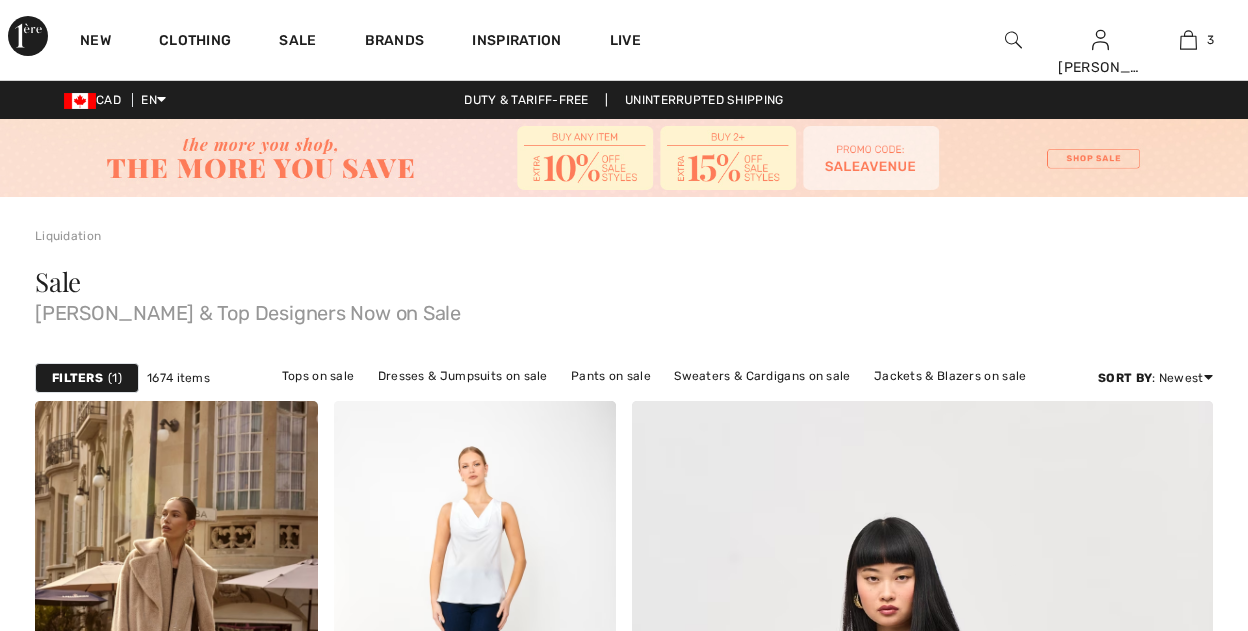 scroll, scrollTop: 0, scrollLeft: 0, axis: both 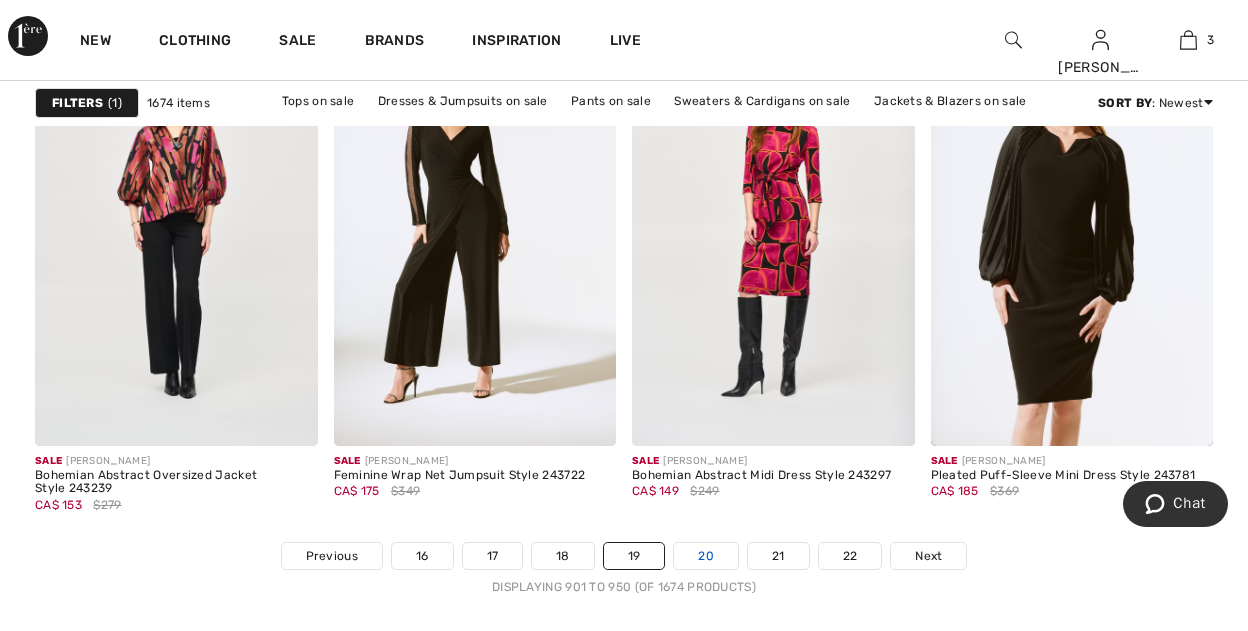 click on "20" at bounding box center (706, 556) 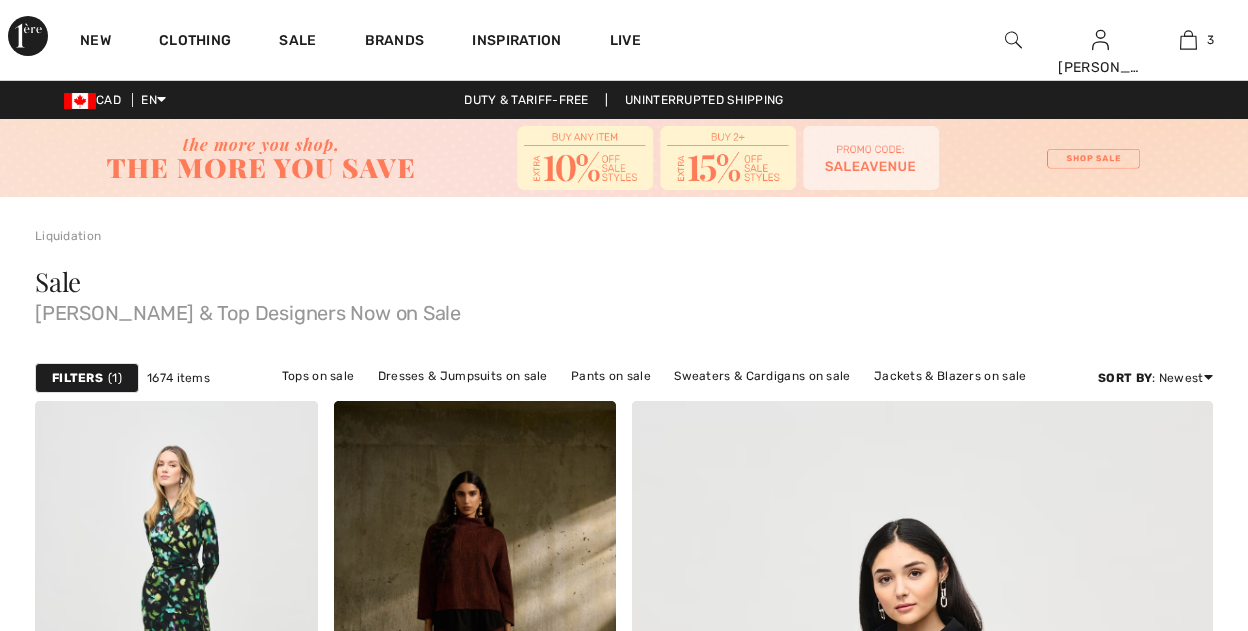 scroll, scrollTop: 0, scrollLeft: 0, axis: both 